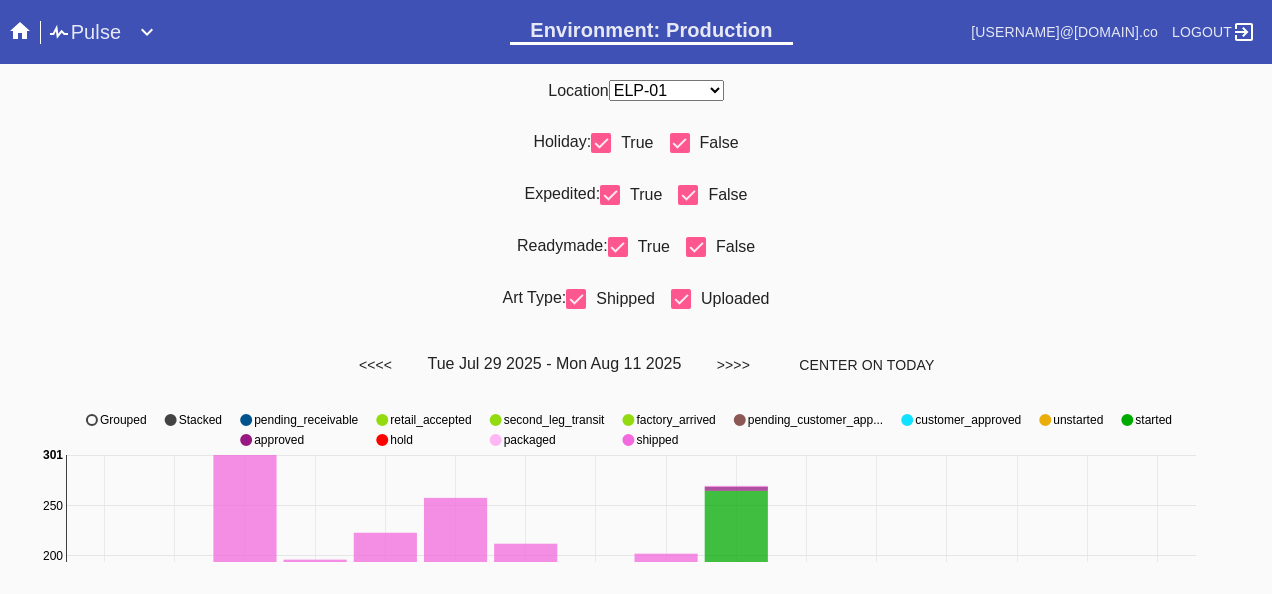 scroll, scrollTop: 0, scrollLeft: 0, axis: both 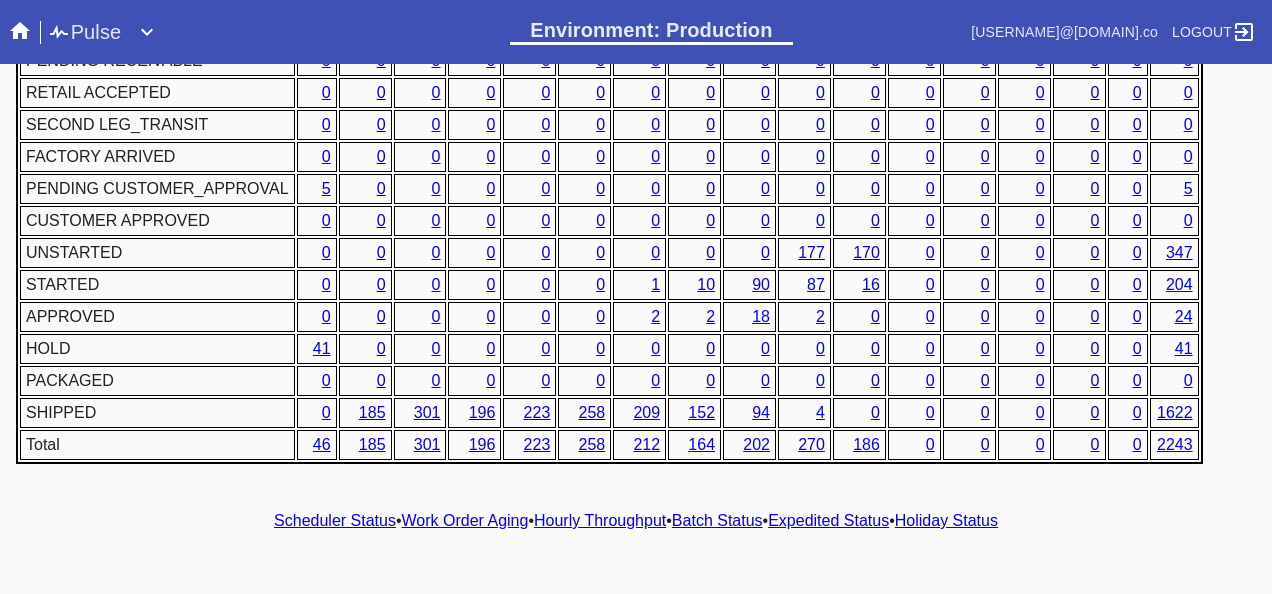 click on "Hourly Throughput" at bounding box center [600, 520] 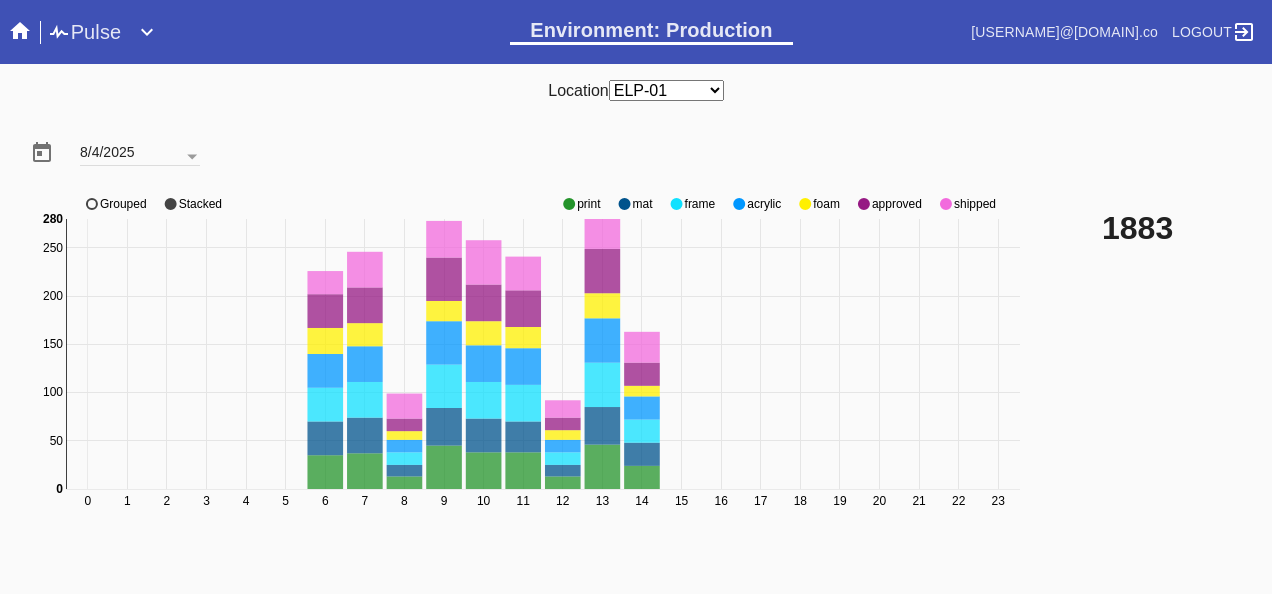 click on "0 1 2 3 4 5 6 7 8 9 10 11 12 13 14 15 16 17 18 19 20 21 22 23 0 50 100 150 200 250 0 280 print mat frame acrylic foam approved shipped Grouped Stacked" 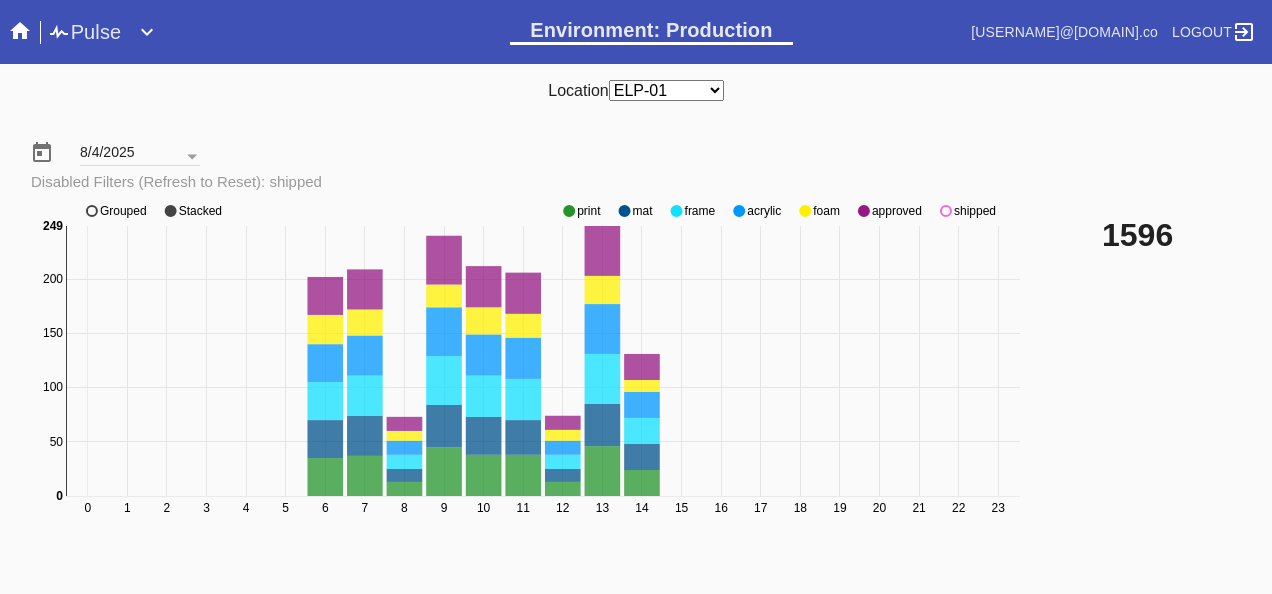 click 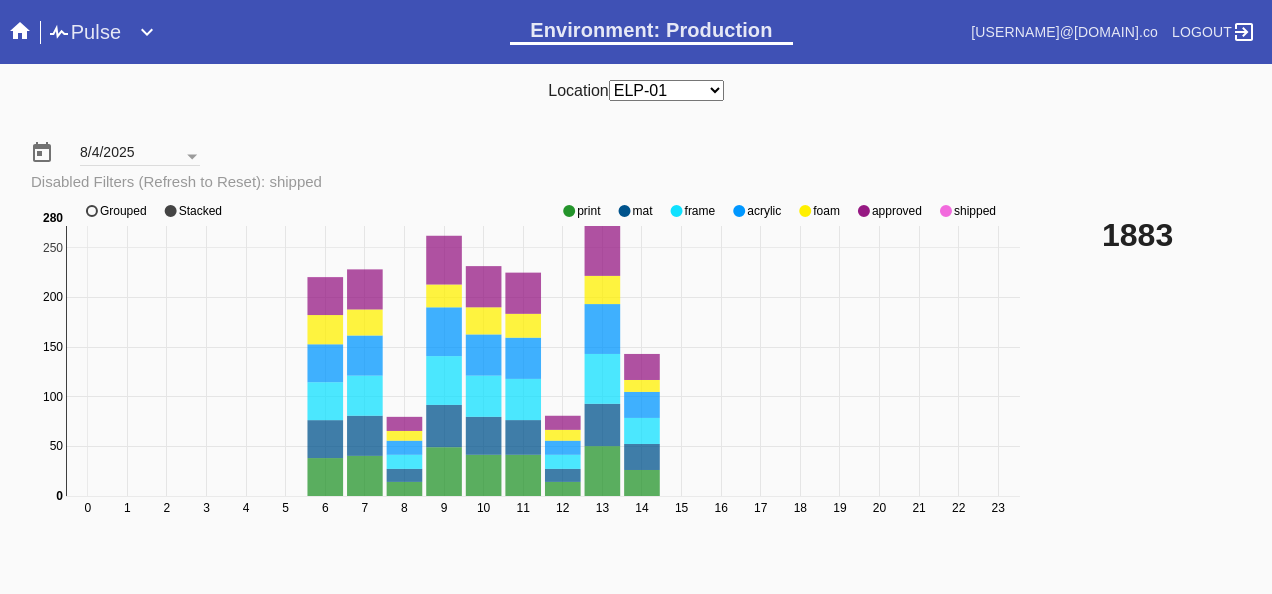 click 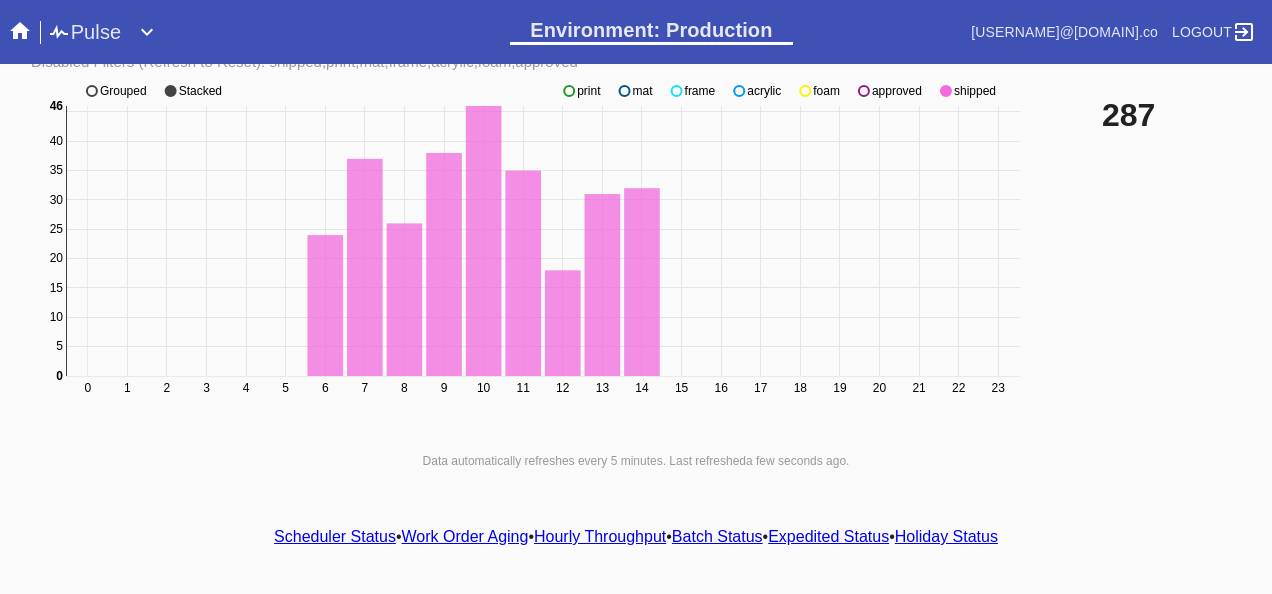 scroll, scrollTop: 140, scrollLeft: 0, axis: vertical 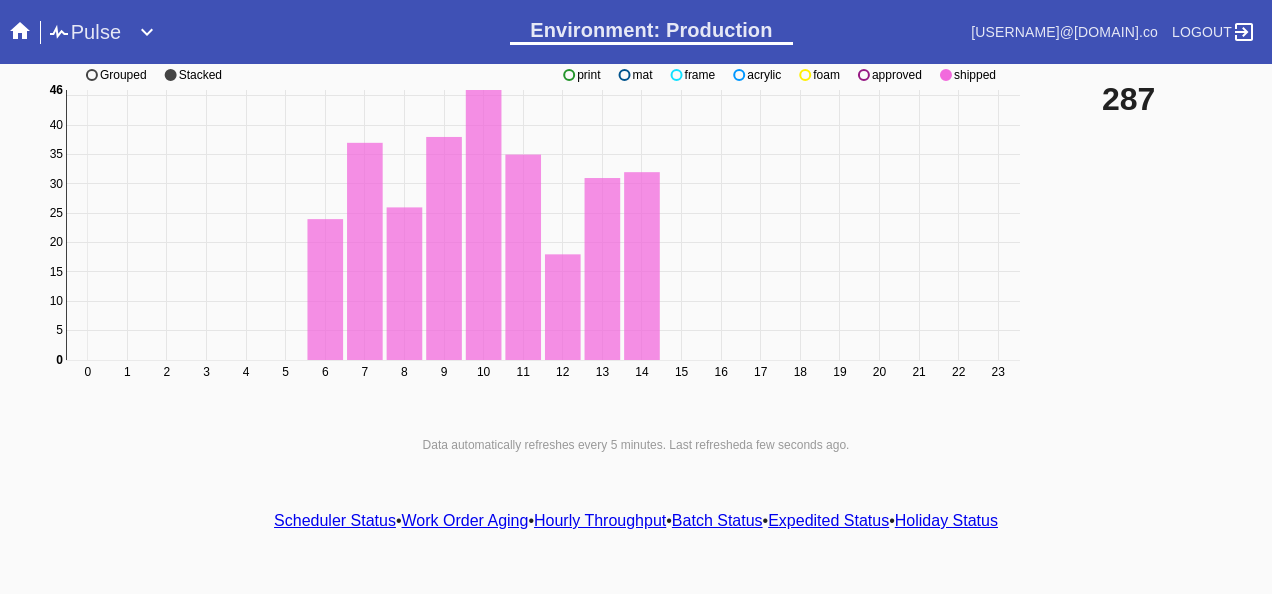 click on "Scheduler Status" at bounding box center [335, 520] 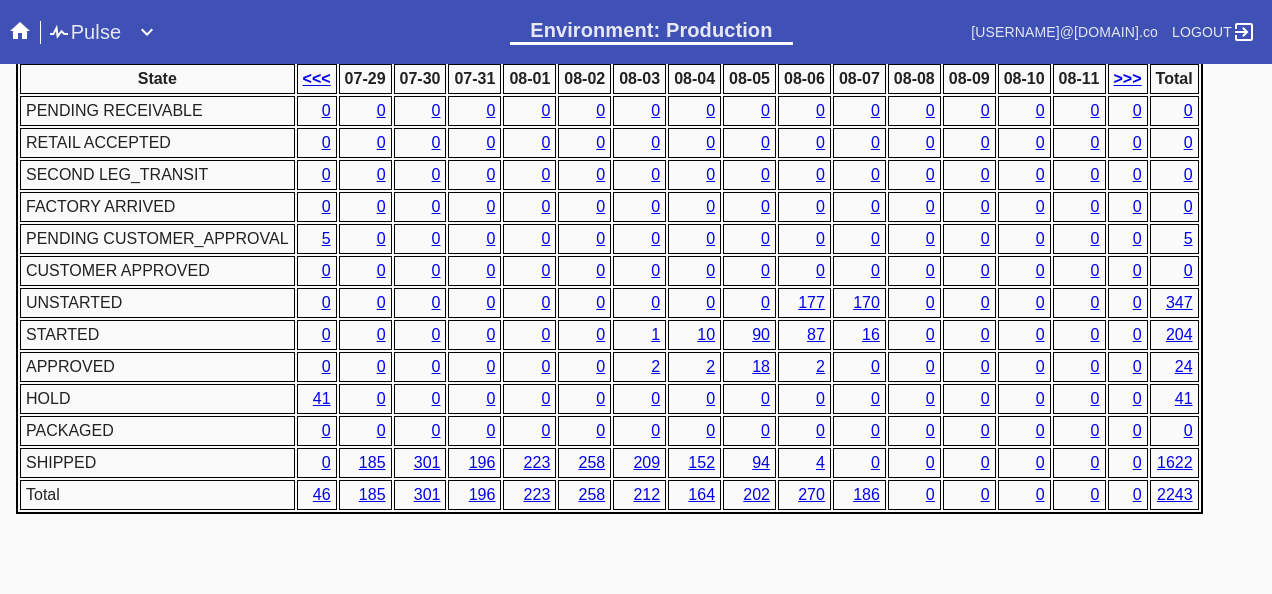 scroll, scrollTop: 976, scrollLeft: 0, axis: vertical 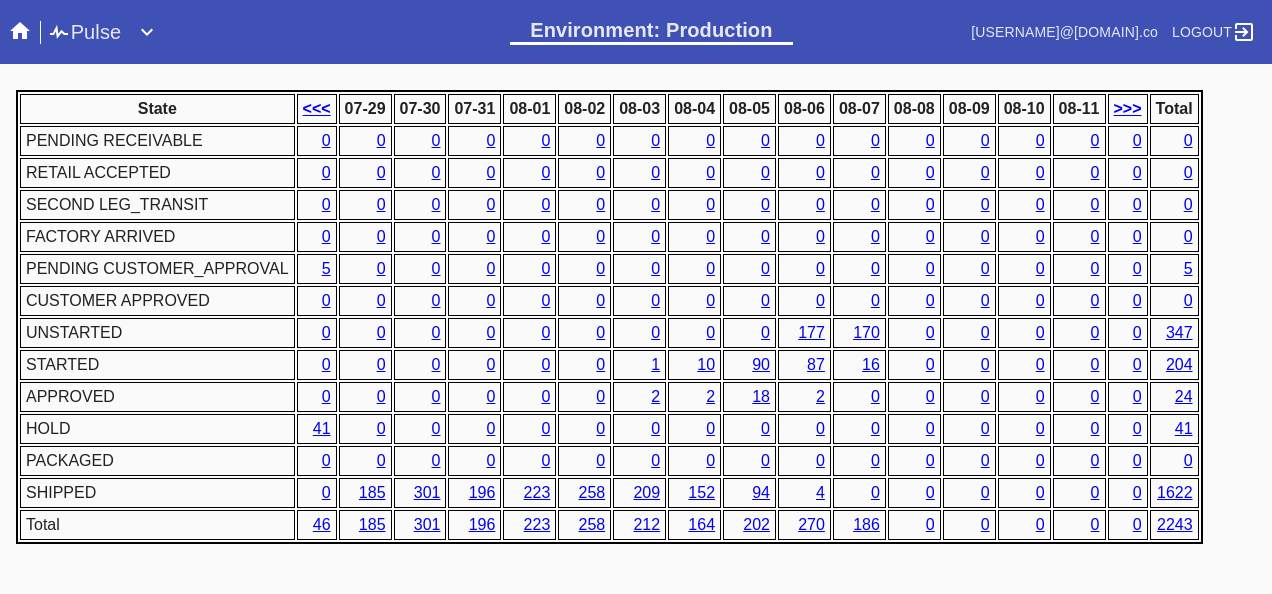 click on "1" at bounding box center [655, 364] 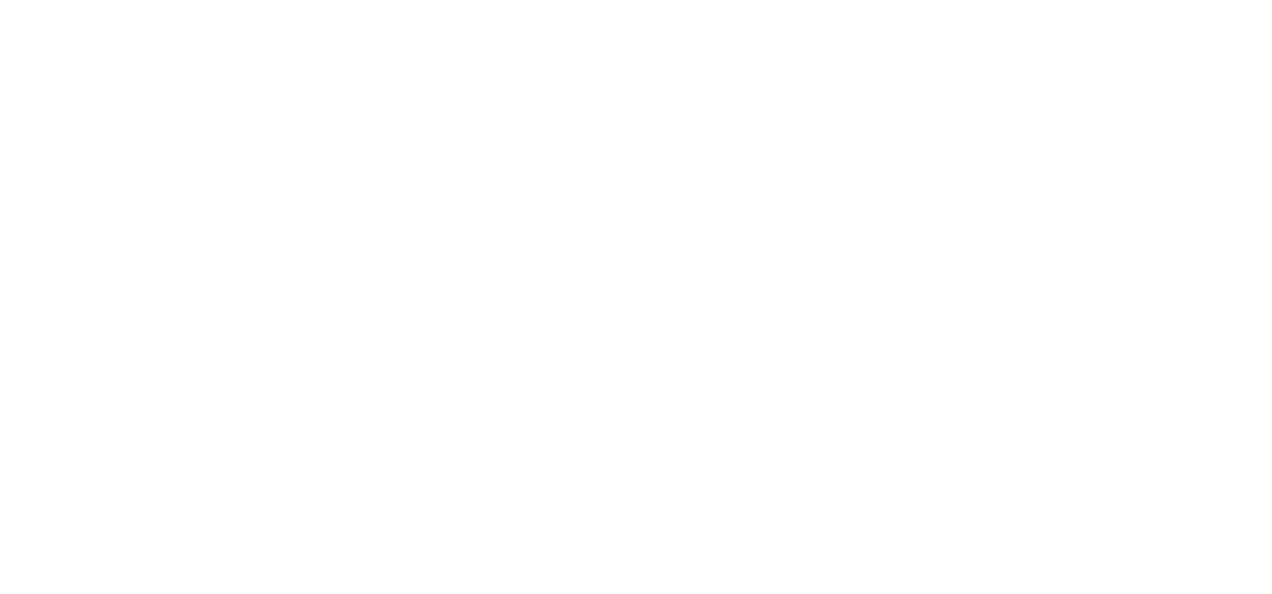 scroll, scrollTop: 0, scrollLeft: 0, axis: both 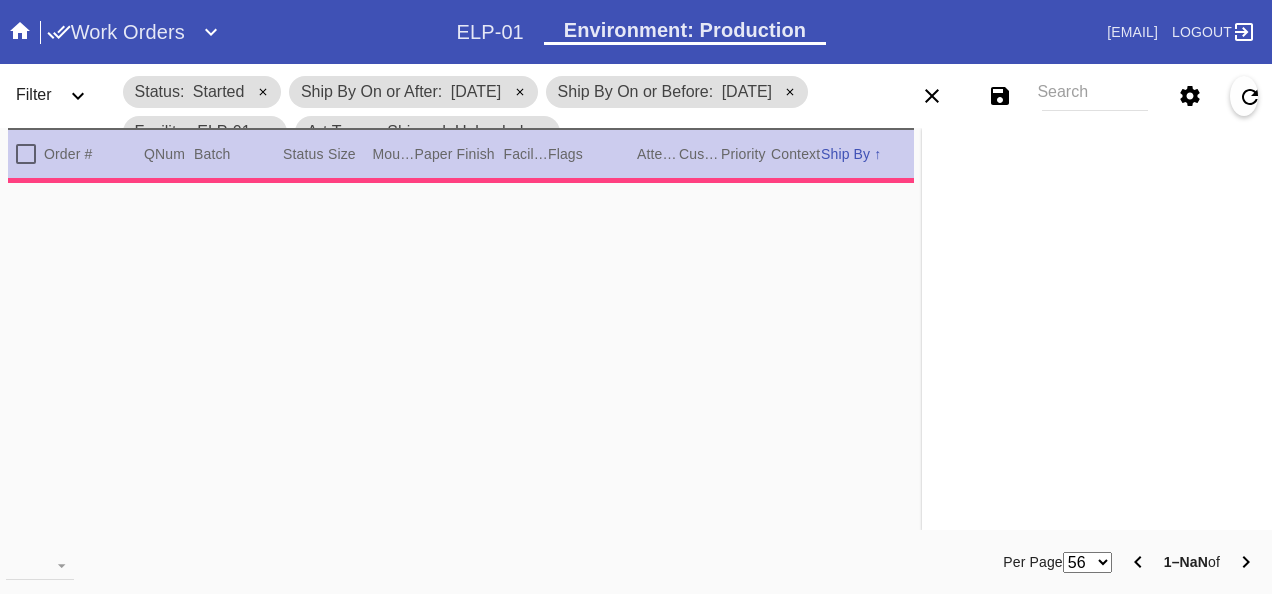 type on "2.5" 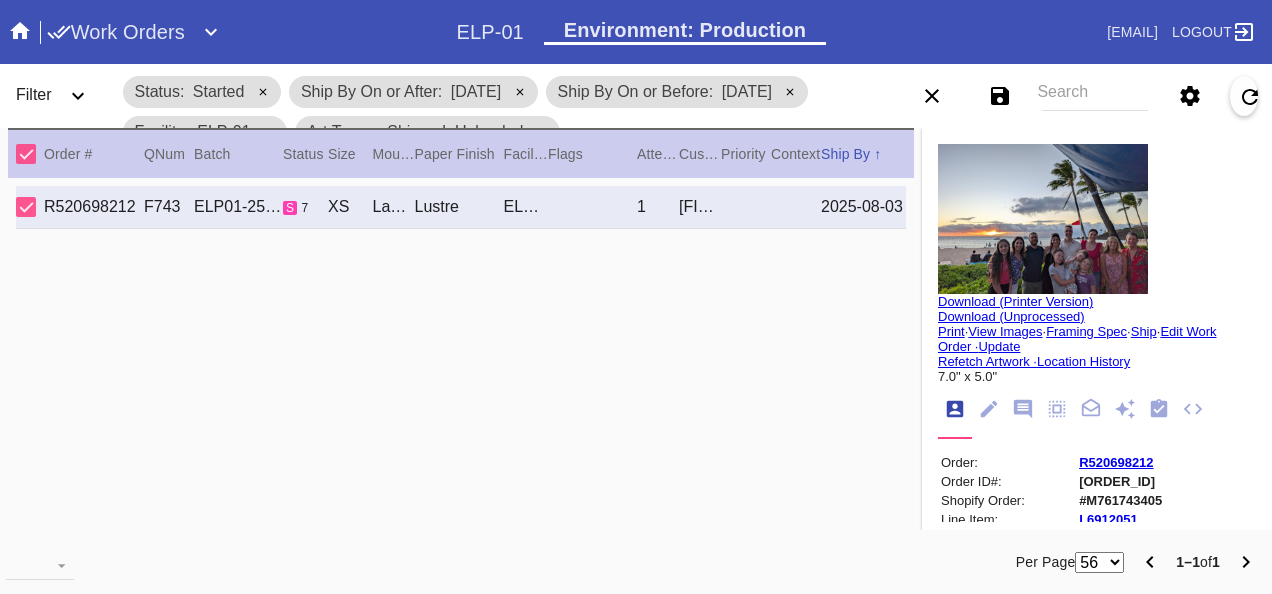 click at bounding box center [1043, 219] 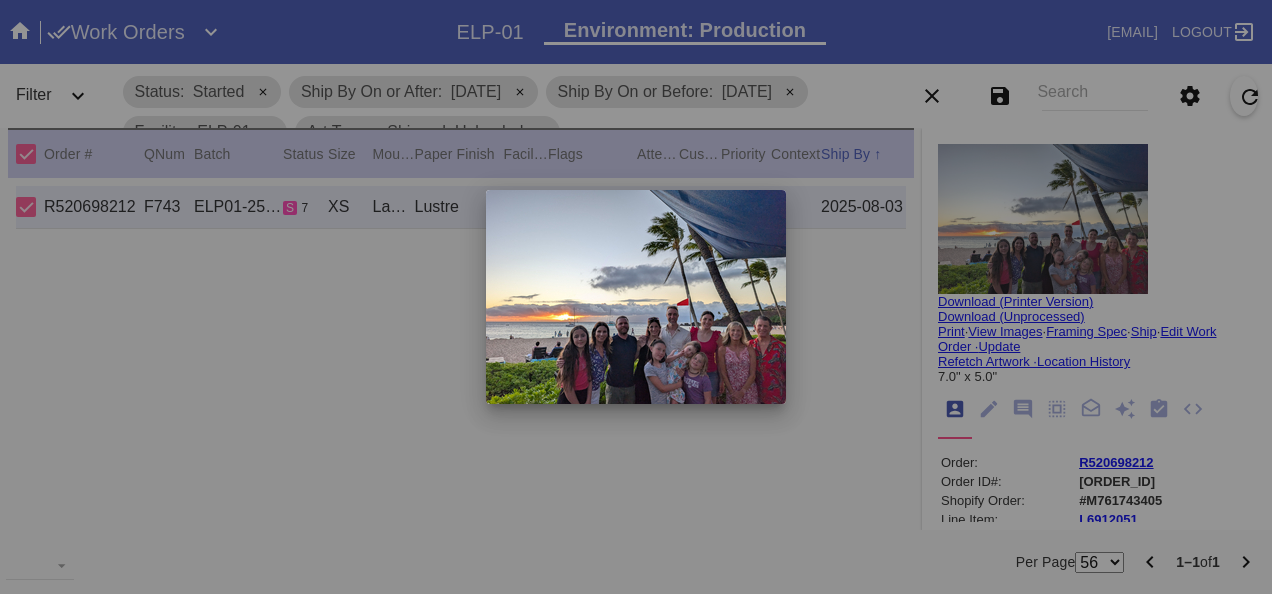 click at bounding box center (636, 297) 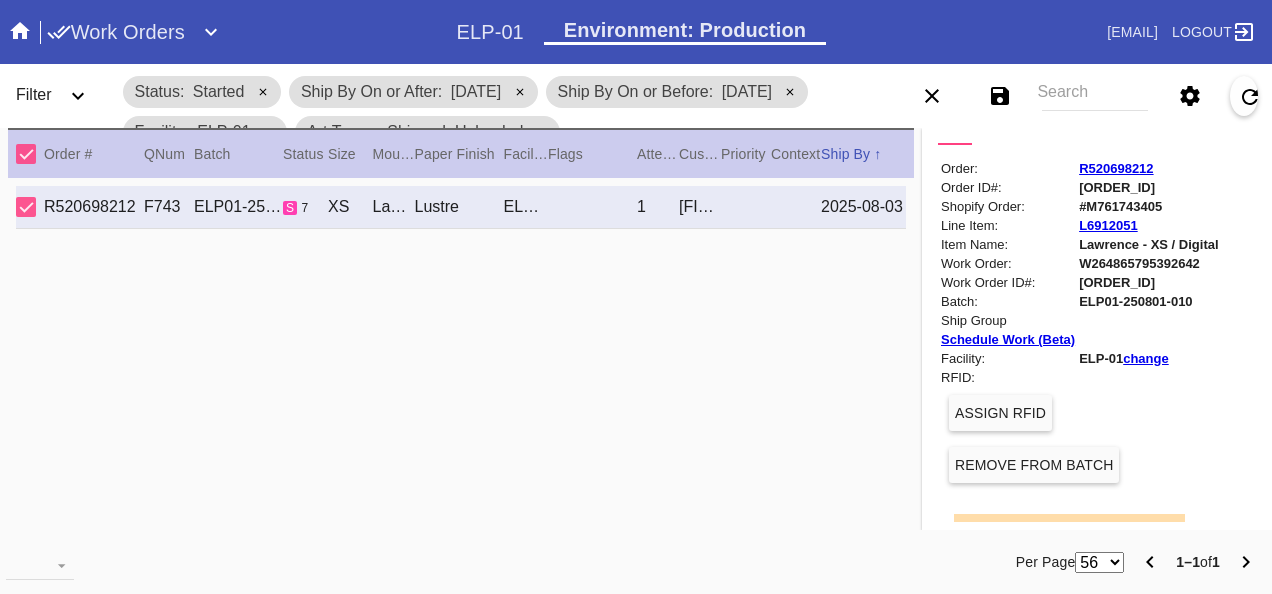 scroll, scrollTop: 200, scrollLeft: 0, axis: vertical 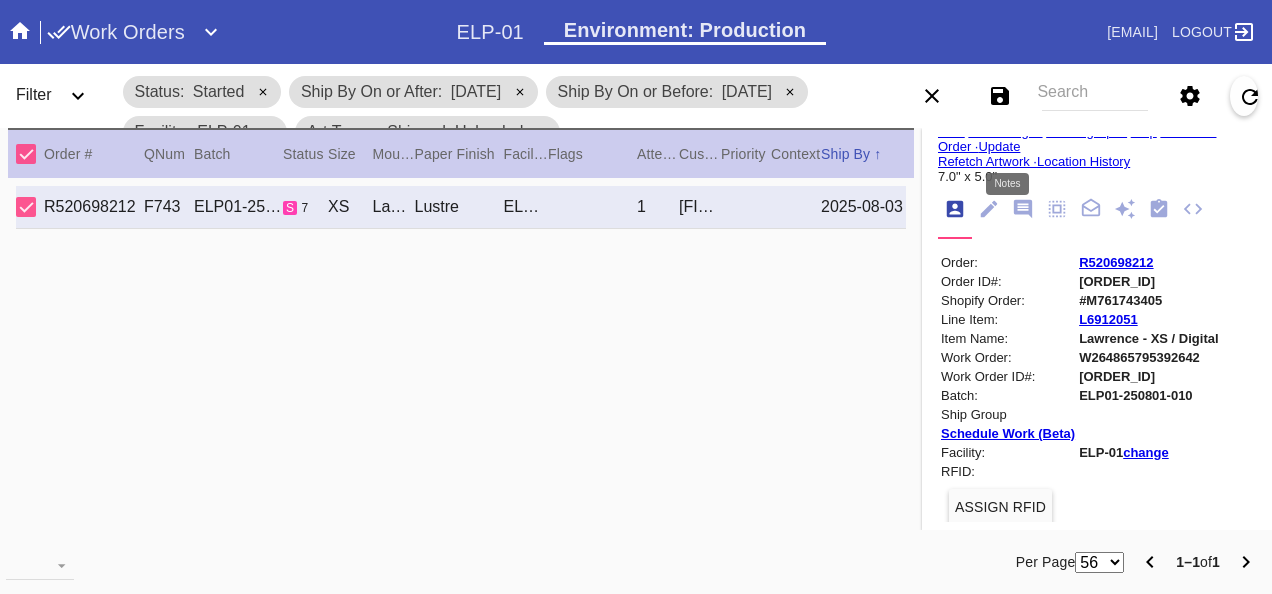 click 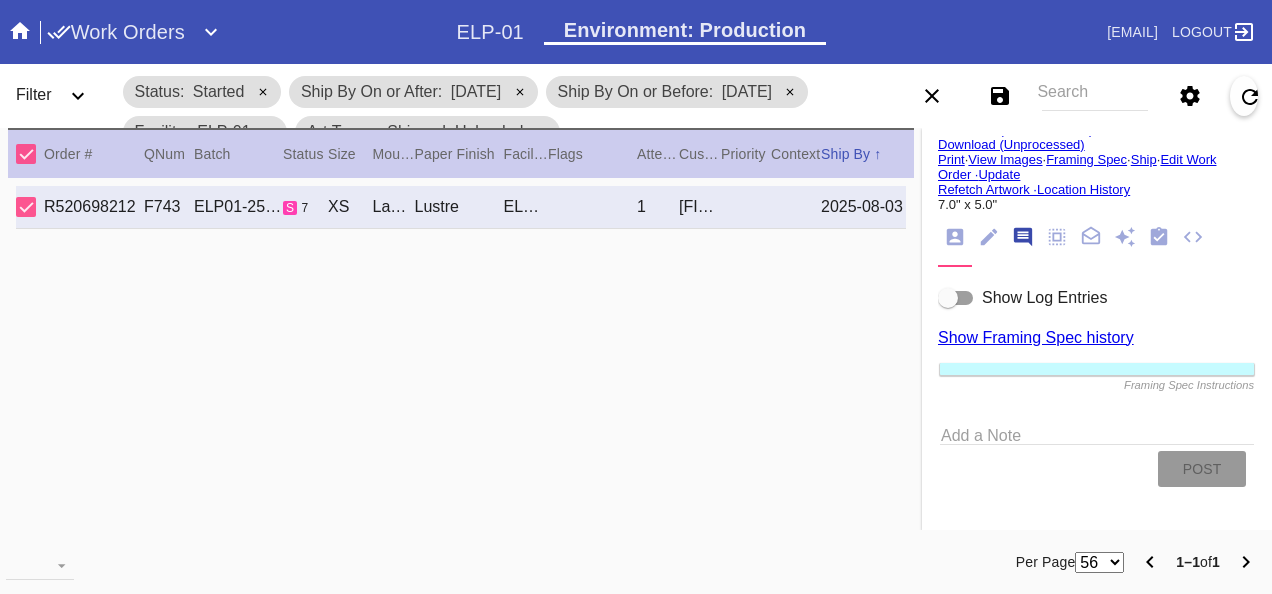 scroll, scrollTop: 122, scrollLeft: 0, axis: vertical 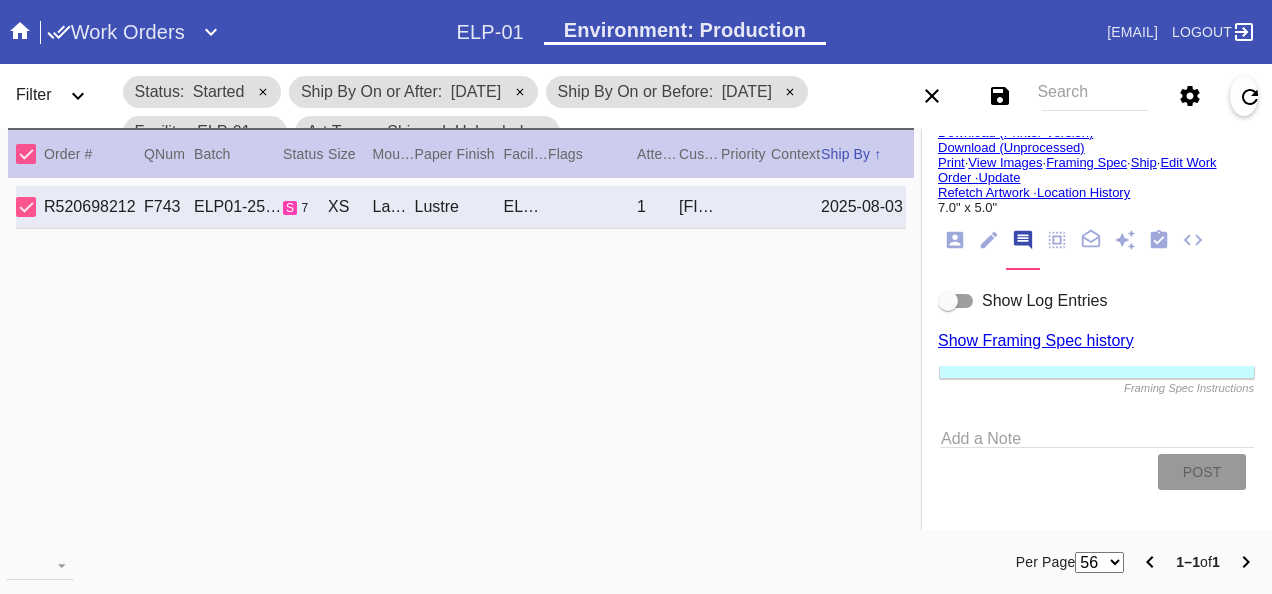 click at bounding box center (956, 301) 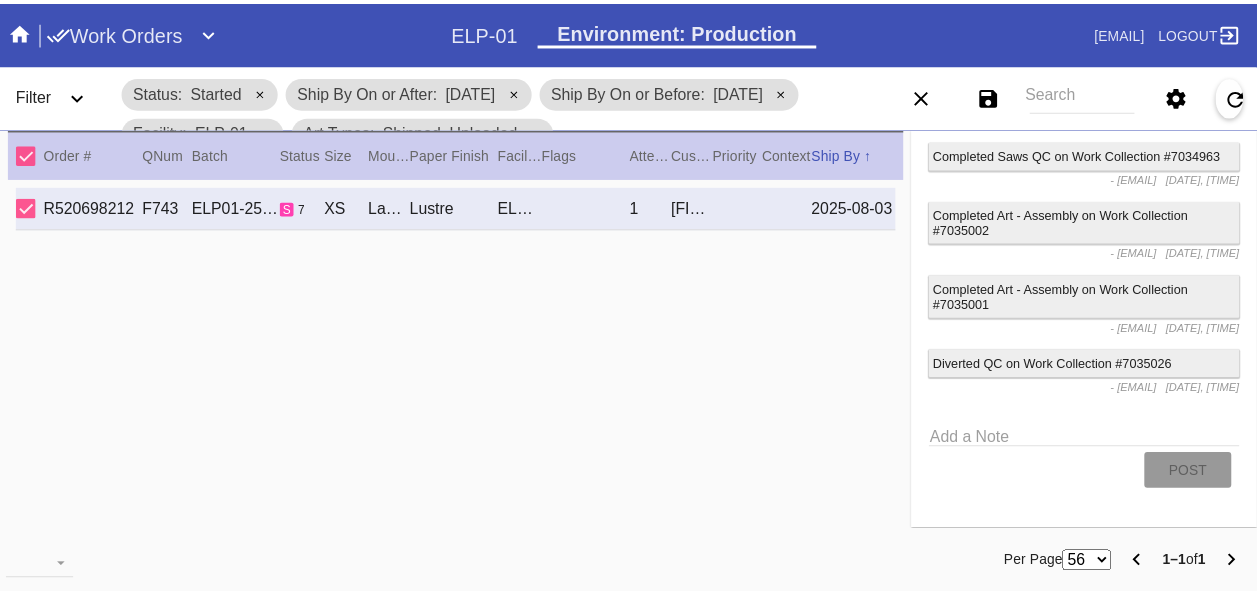 scroll, scrollTop: 1730, scrollLeft: 0, axis: vertical 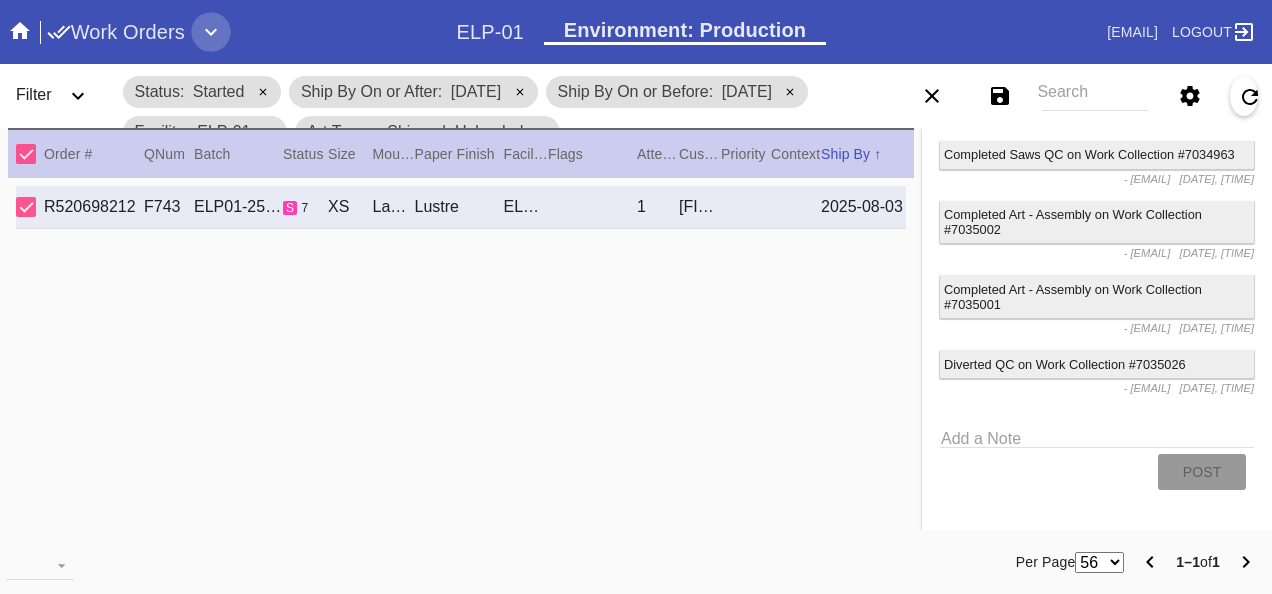 click at bounding box center [211, 32] 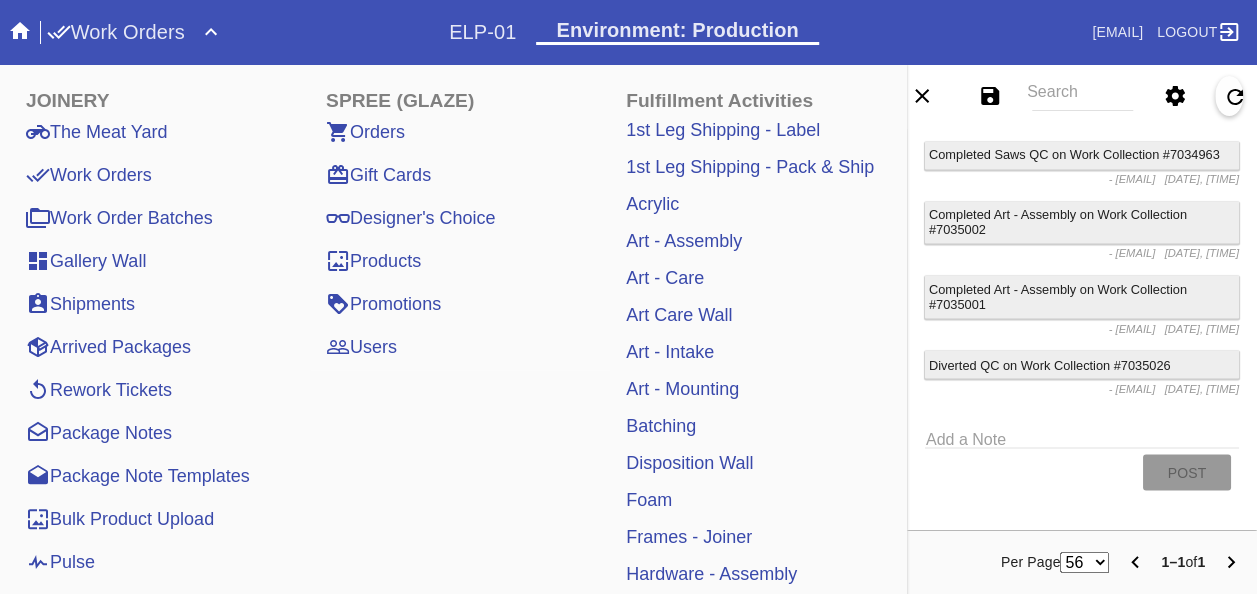 click on "Pulse" at bounding box center [60, 562] 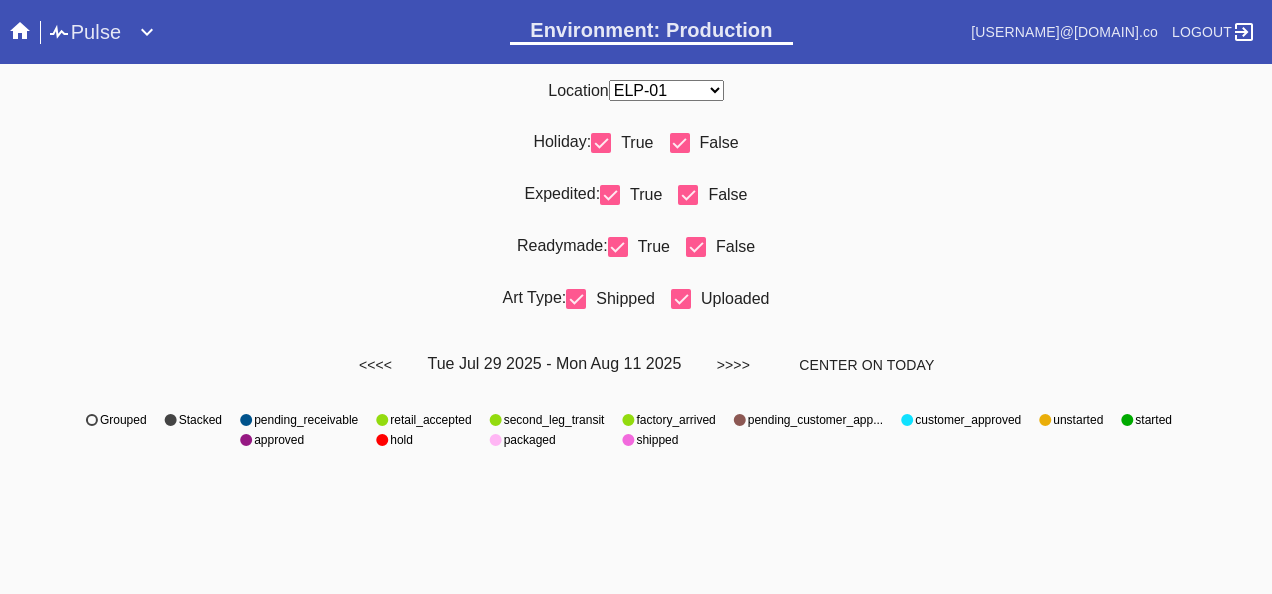 scroll, scrollTop: 0, scrollLeft: 0, axis: both 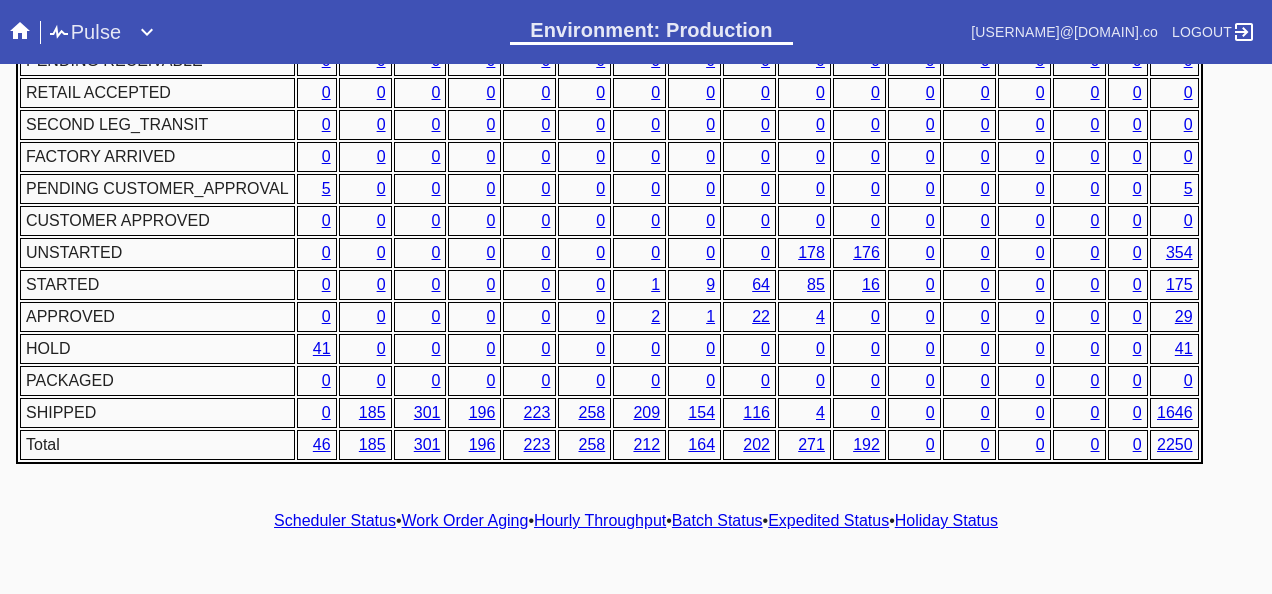 click on "Hourly Throughput" at bounding box center [600, 520] 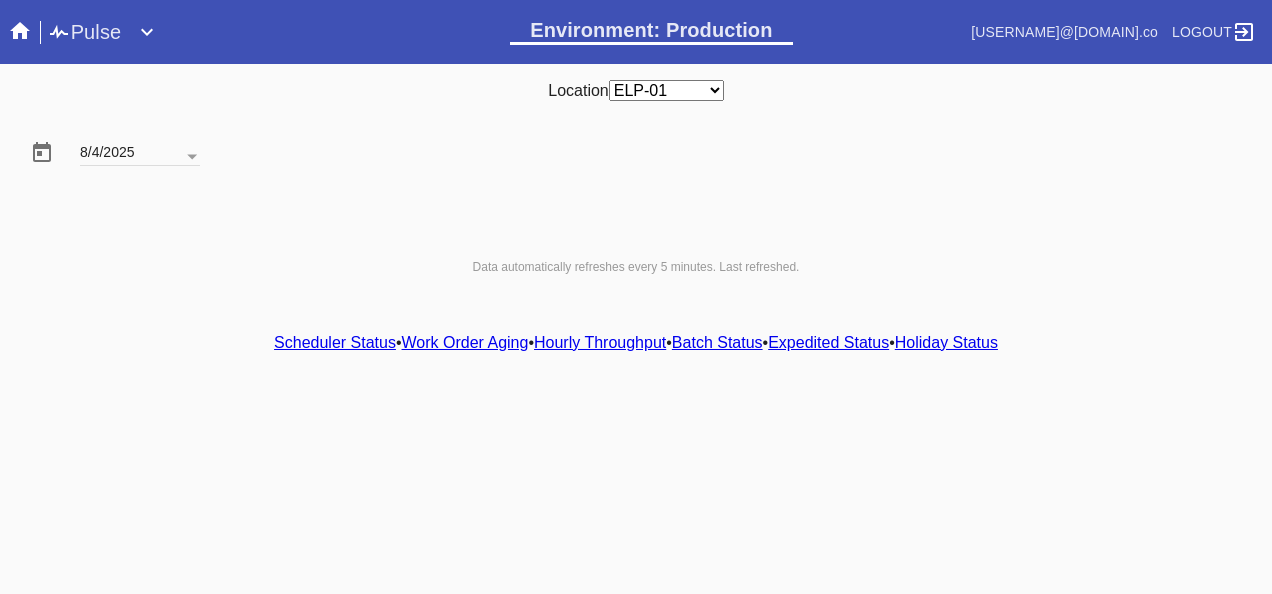 scroll, scrollTop: 0, scrollLeft: 0, axis: both 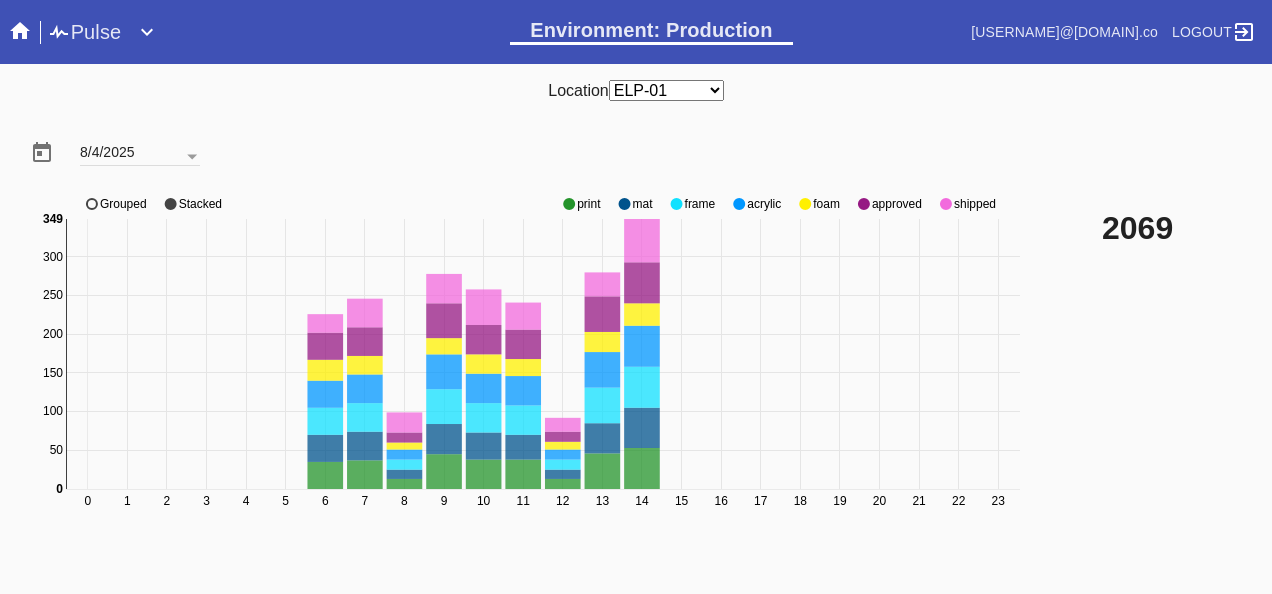 click 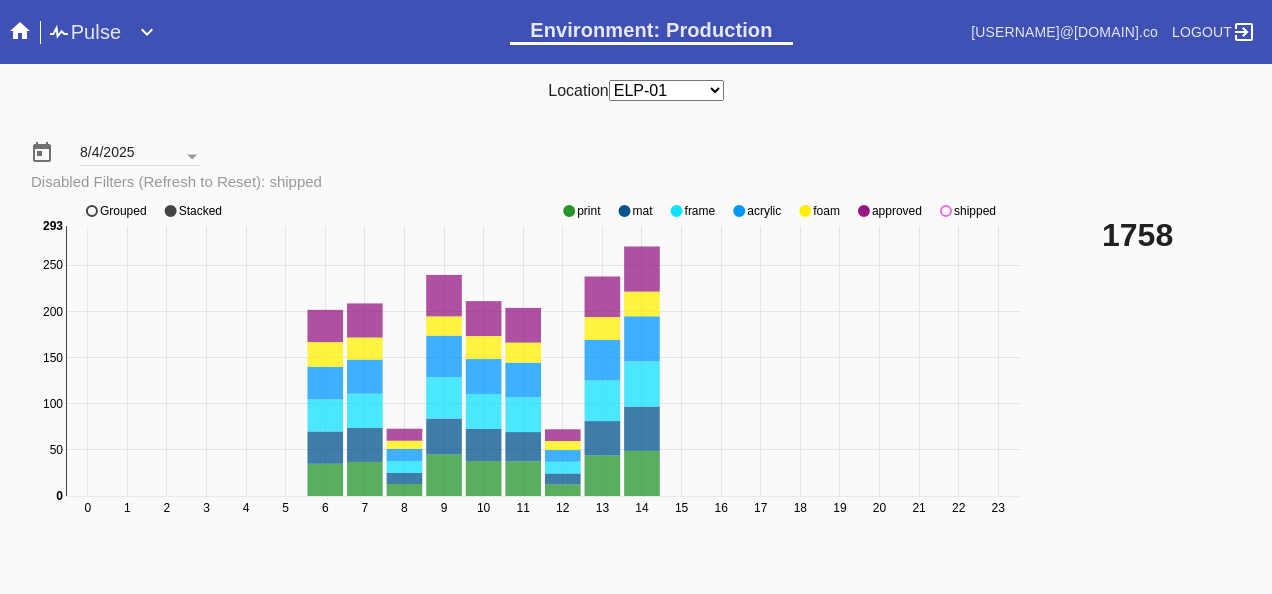 click 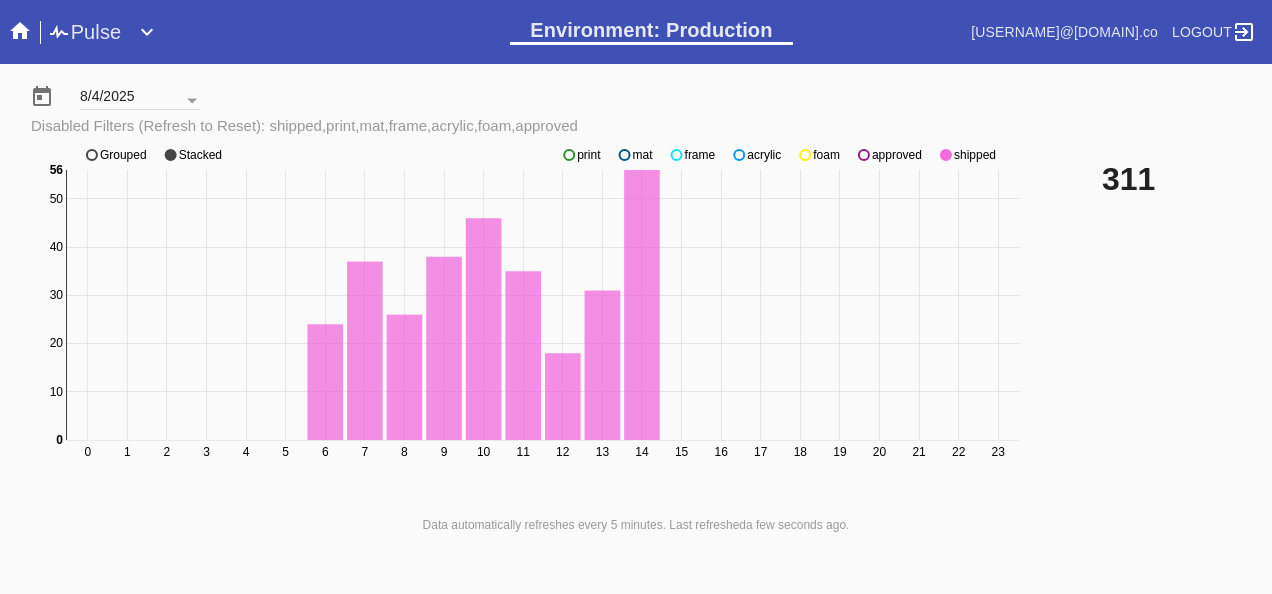 scroll, scrollTop: 140, scrollLeft: 0, axis: vertical 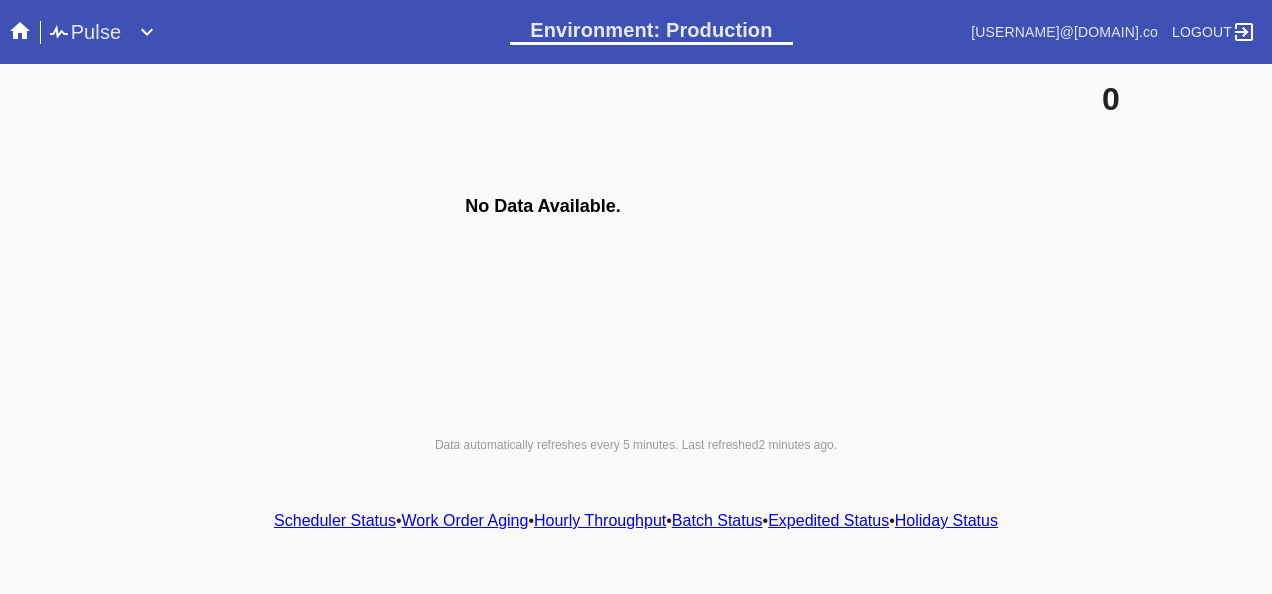 click on "No Data Available." 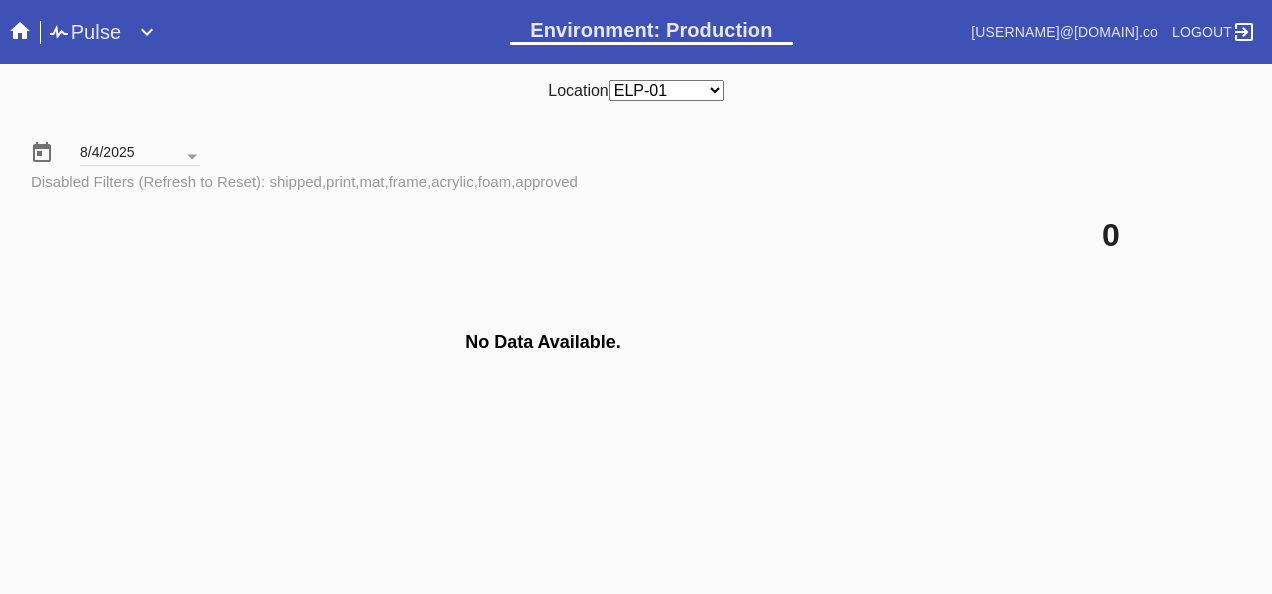 scroll, scrollTop: 140, scrollLeft: 0, axis: vertical 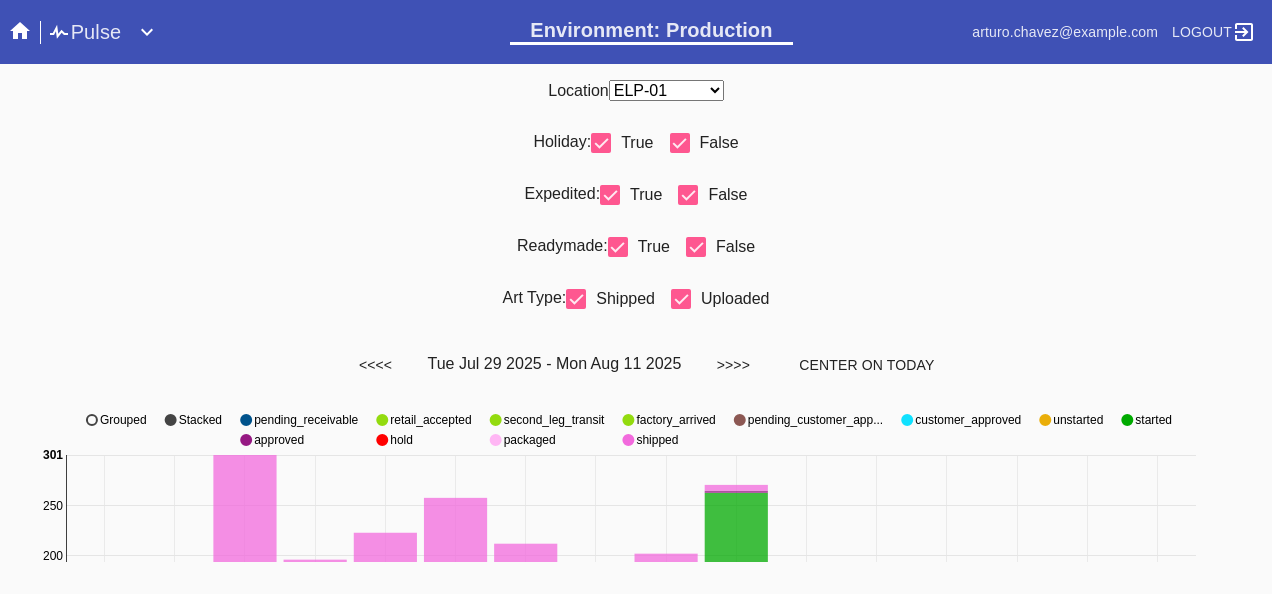 click on "Pulse" at bounding box center (269, 32) 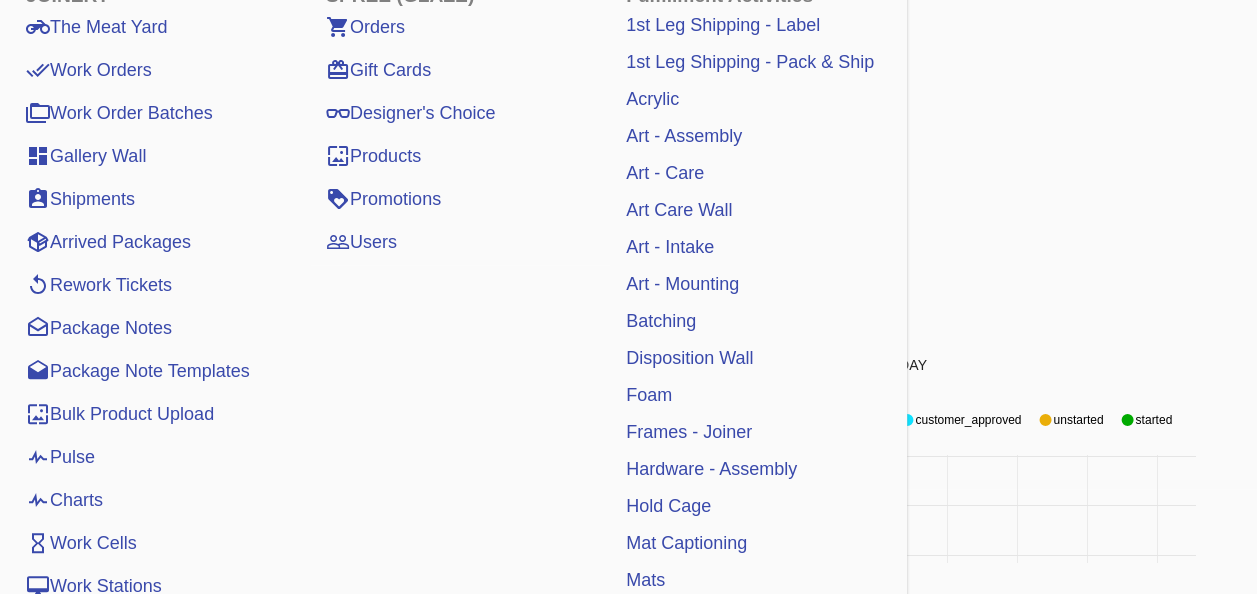 scroll, scrollTop: 0, scrollLeft: 0, axis: both 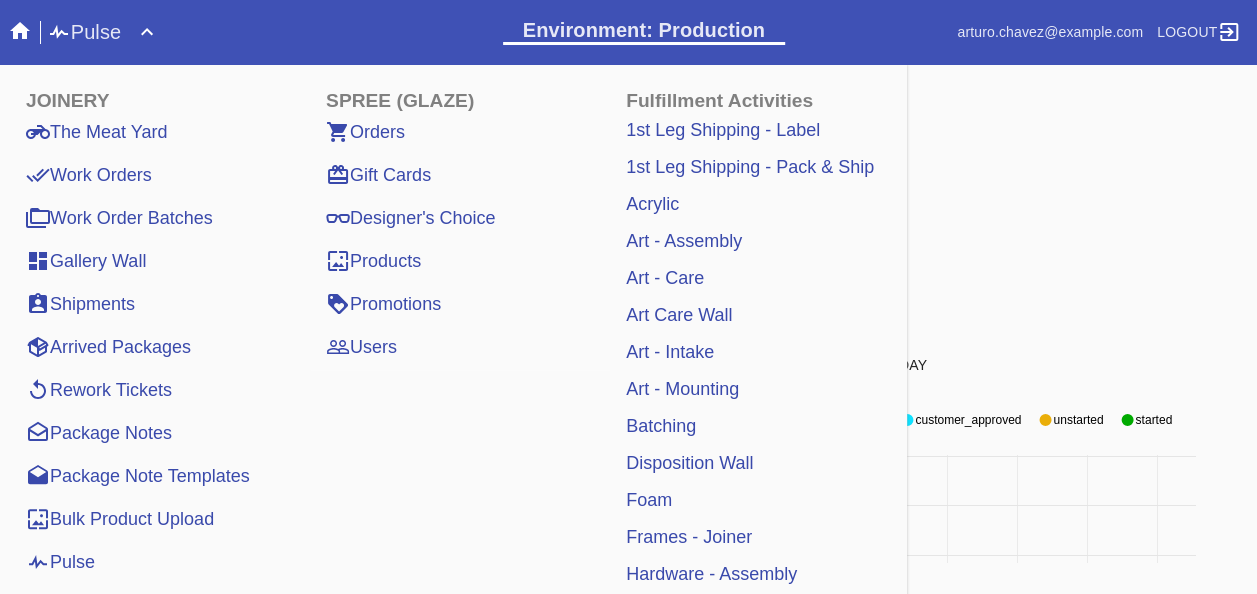 click on "Work Orders" at bounding box center [89, 175] 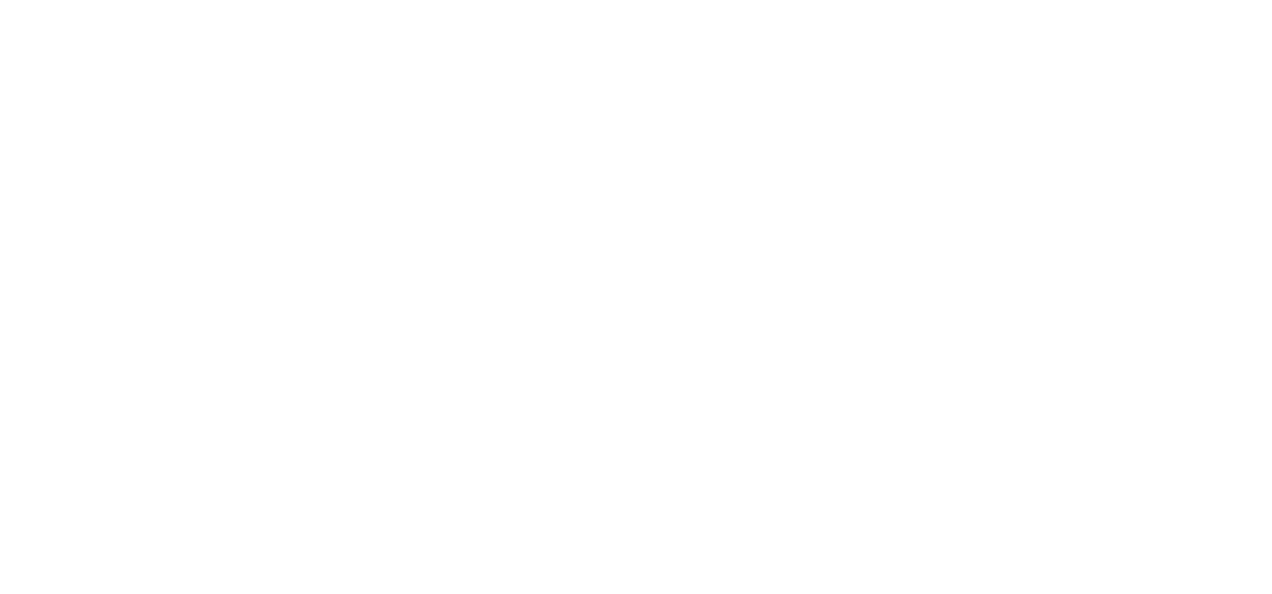 scroll, scrollTop: 0, scrollLeft: 0, axis: both 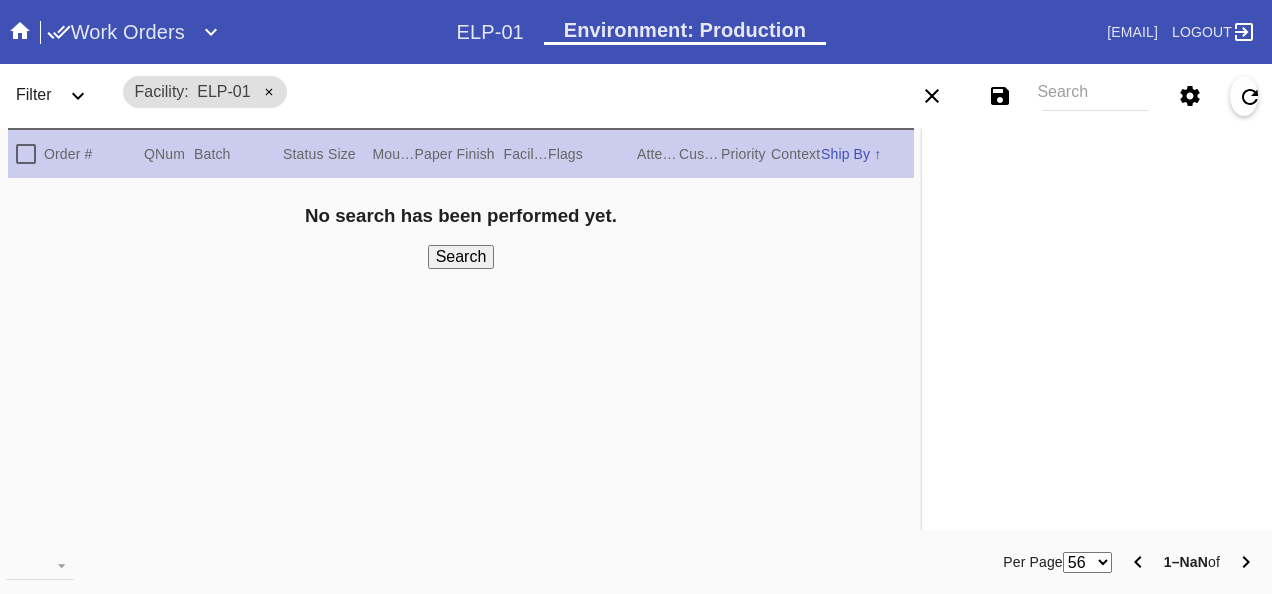 click on "Search" at bounding box center [1094, 96] 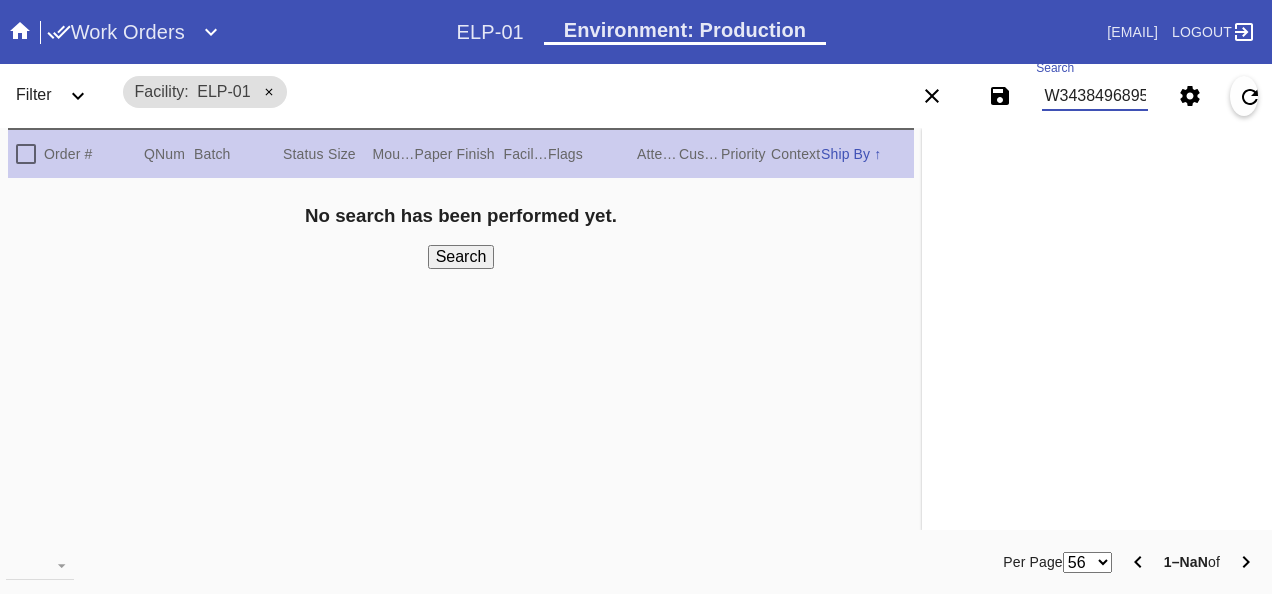 type on "W343849689516373" 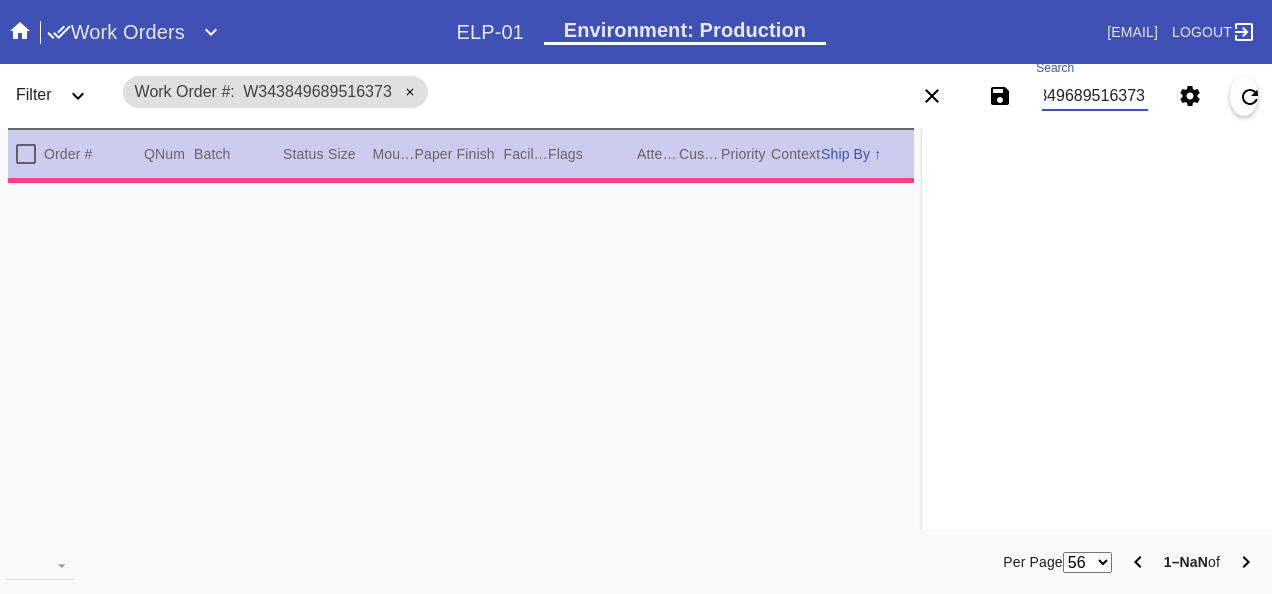 type on "***" 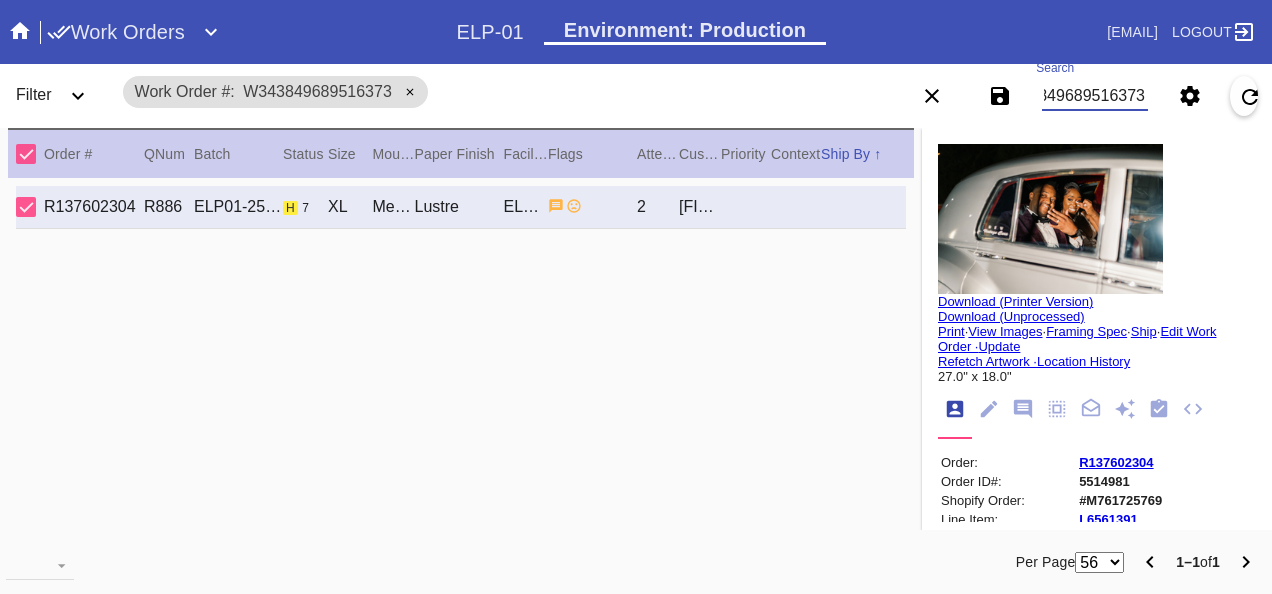click on "R137602304 R886 ELP01-250731-002 h   7 XL Mercer / Dove White Lustre ELP-01 2 Cherie Pulliam" at bounding box center (461, 367) 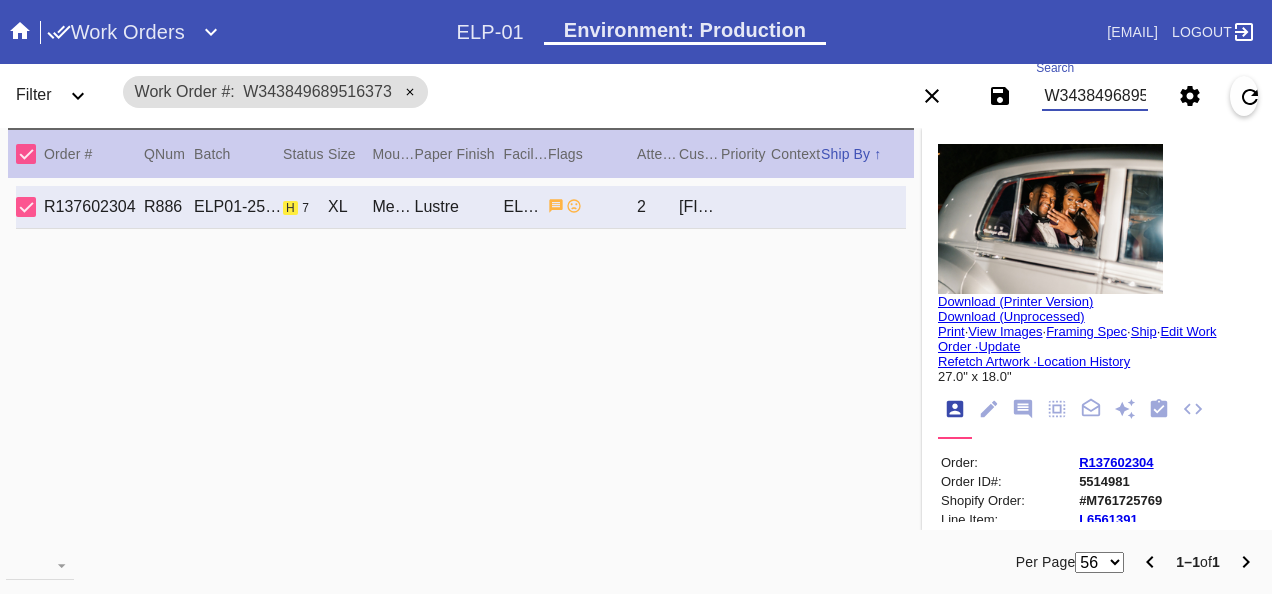 click on "W343849689516373" at bounding box center (1094, 96) 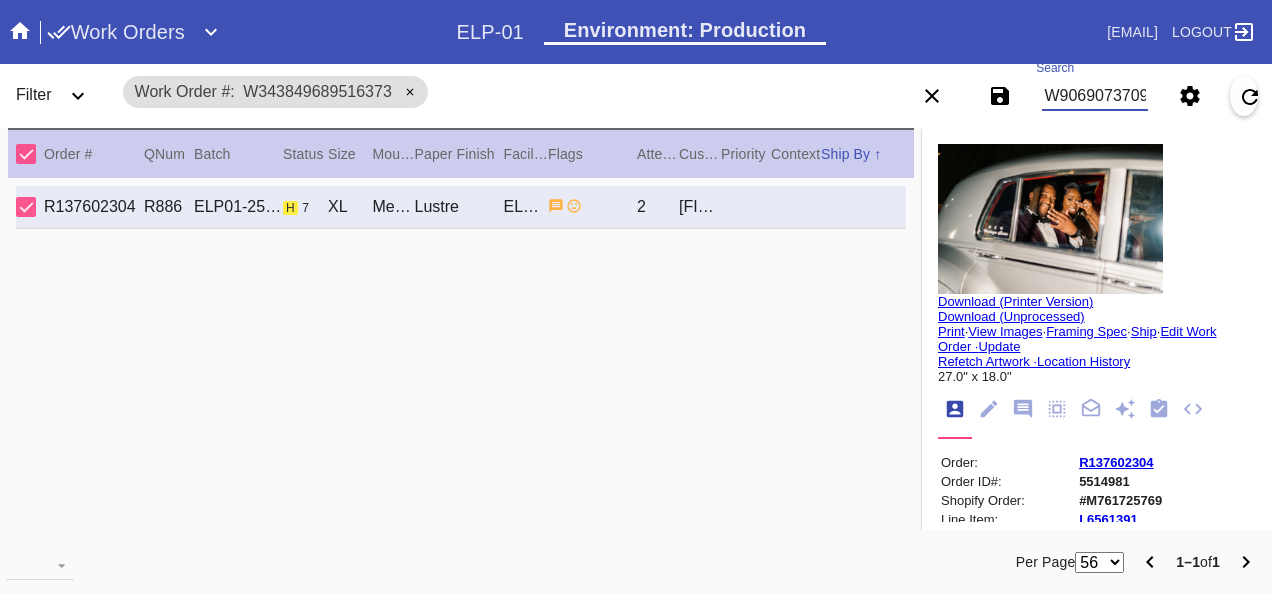 type on "W906907370938970" 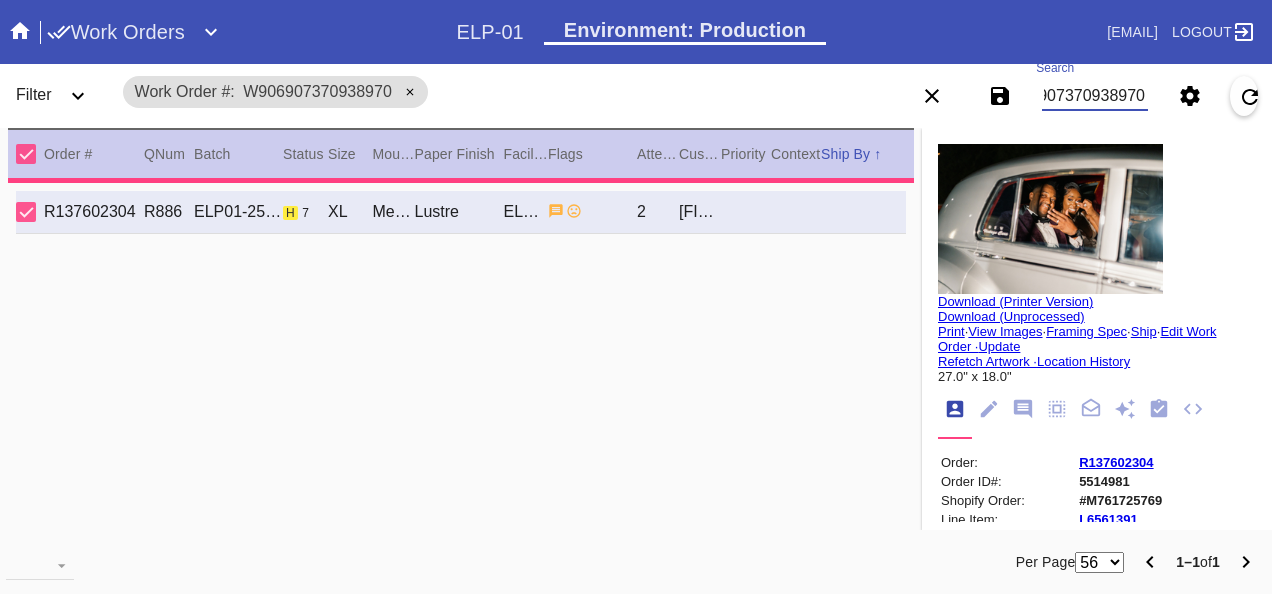 type 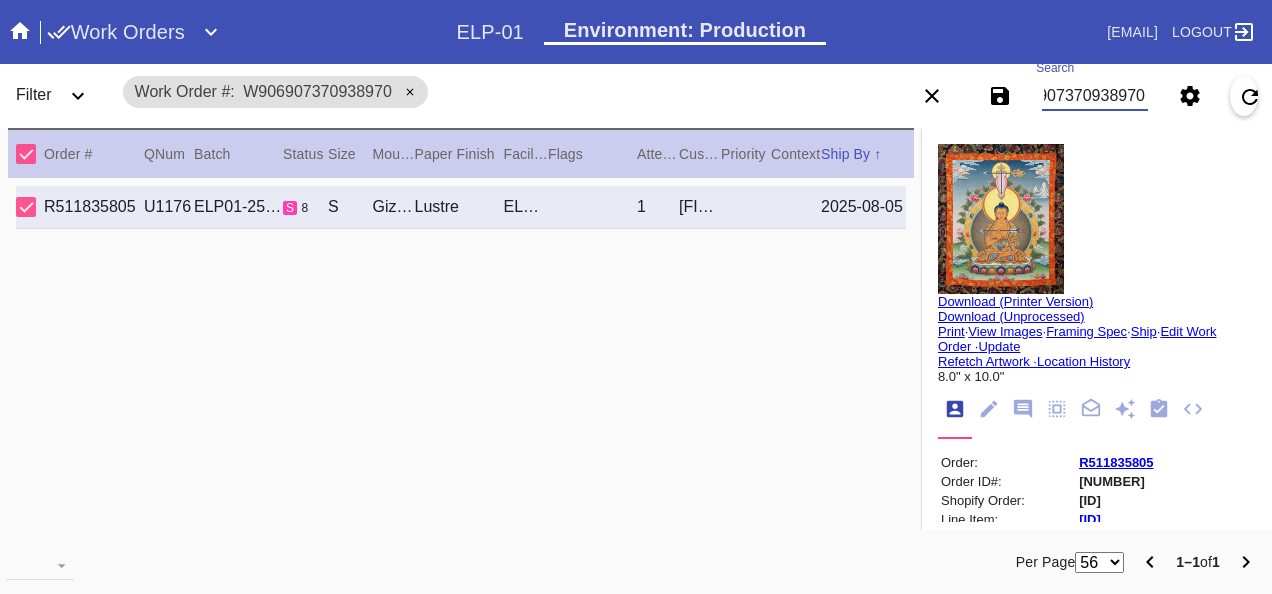 click on "Download (Printer Version)" at bounding box center [1015, 301] 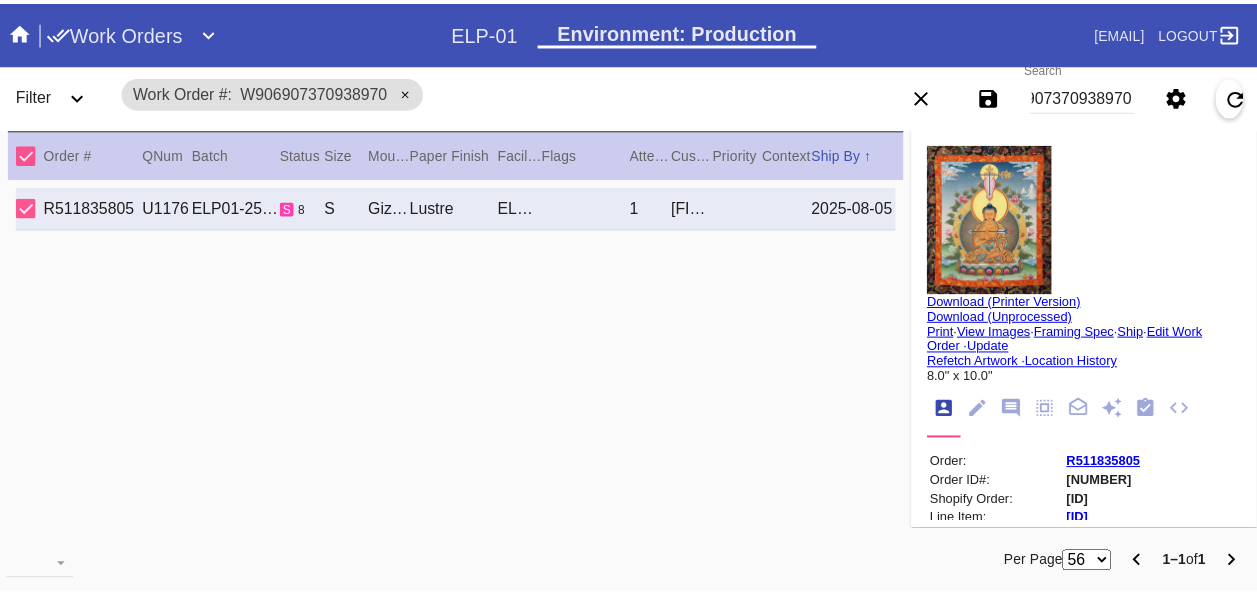 scroll, scrollTop: 0, scrollLeft: 0, axis: both 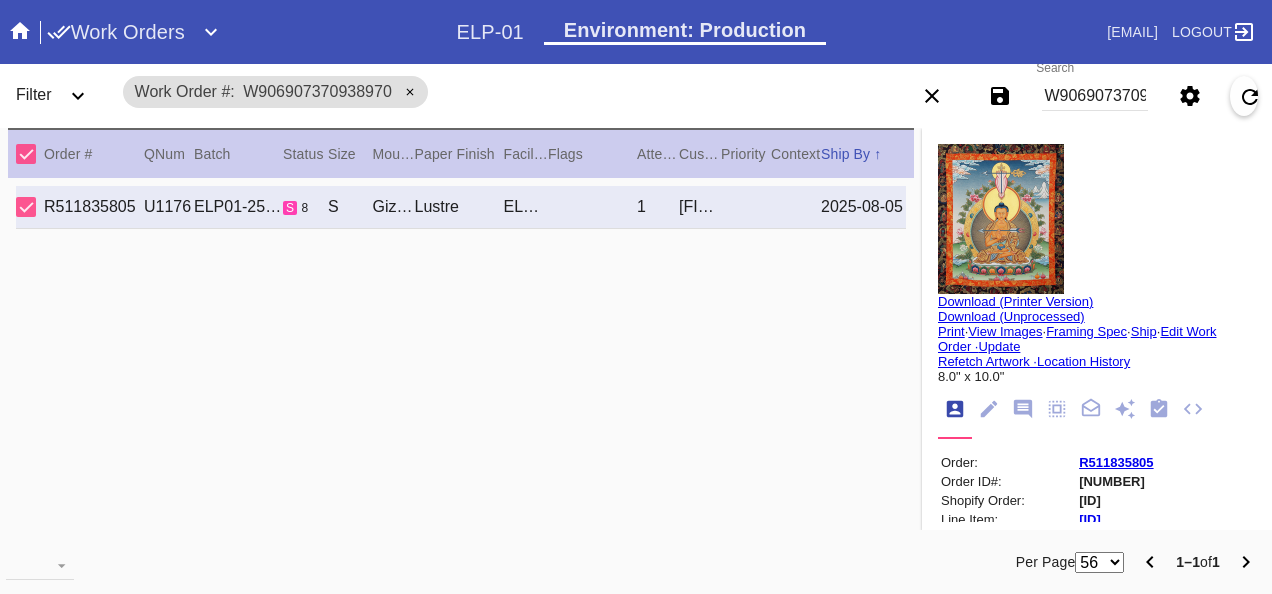 click on "Print" at bounding box center (951, 331) 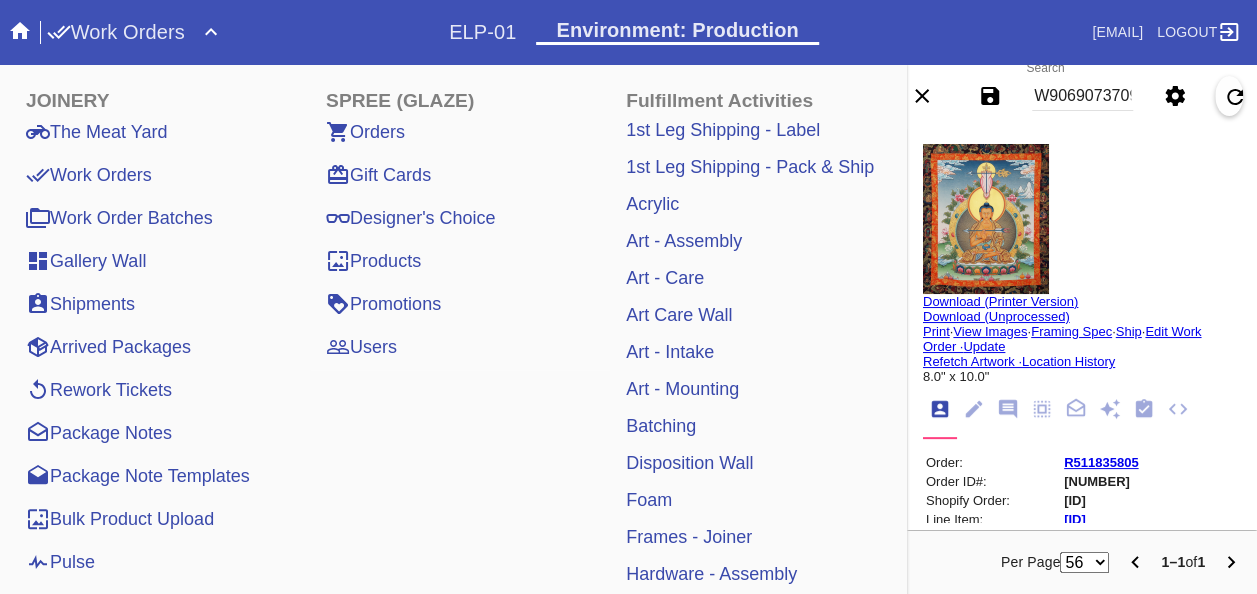 click on "Pulse" at bounding box center [60, 562] 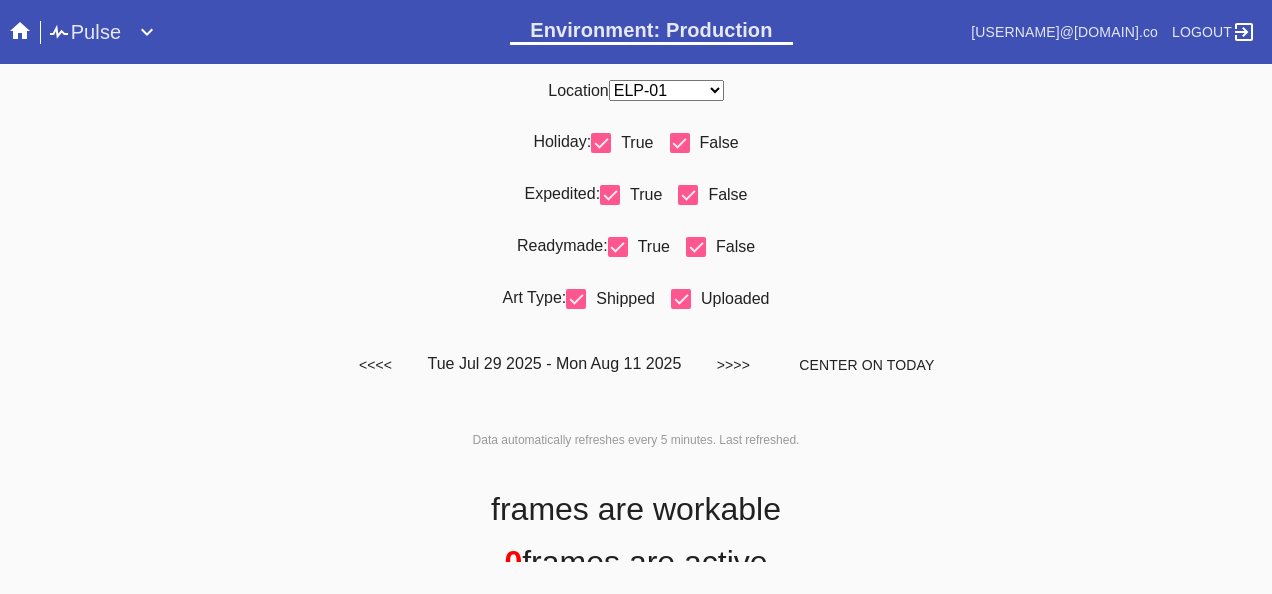 scroll, scrollTop: 0, scrollLeft: 0, axis: both 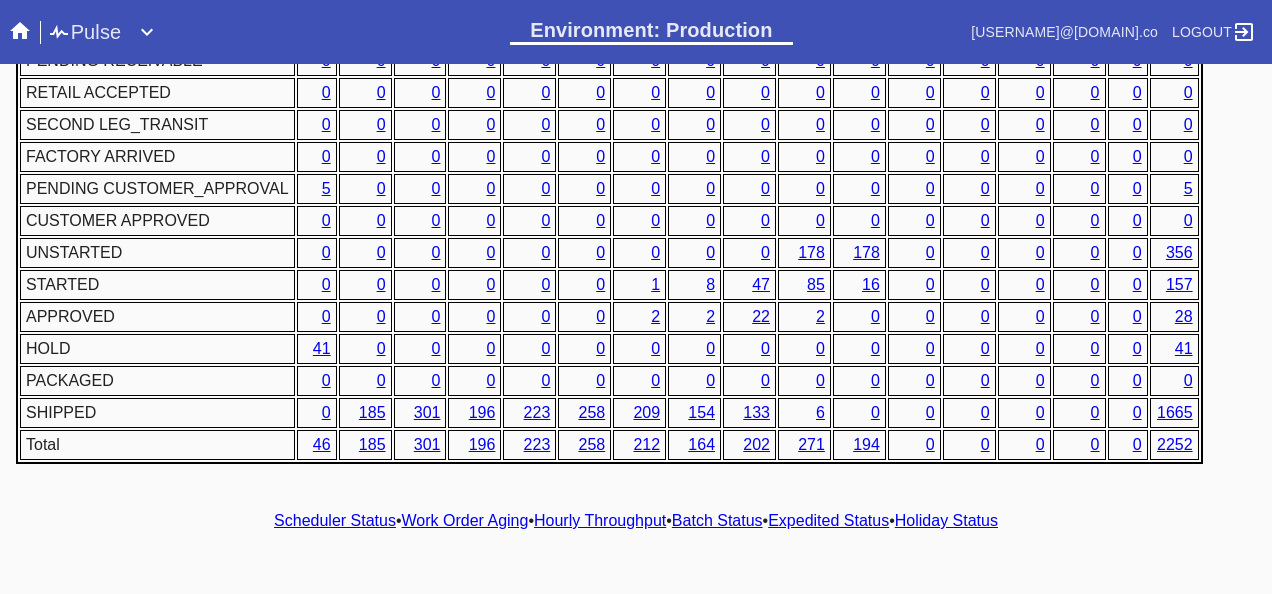 click on "Hourly Throughput" at bounding box center (600, 520) 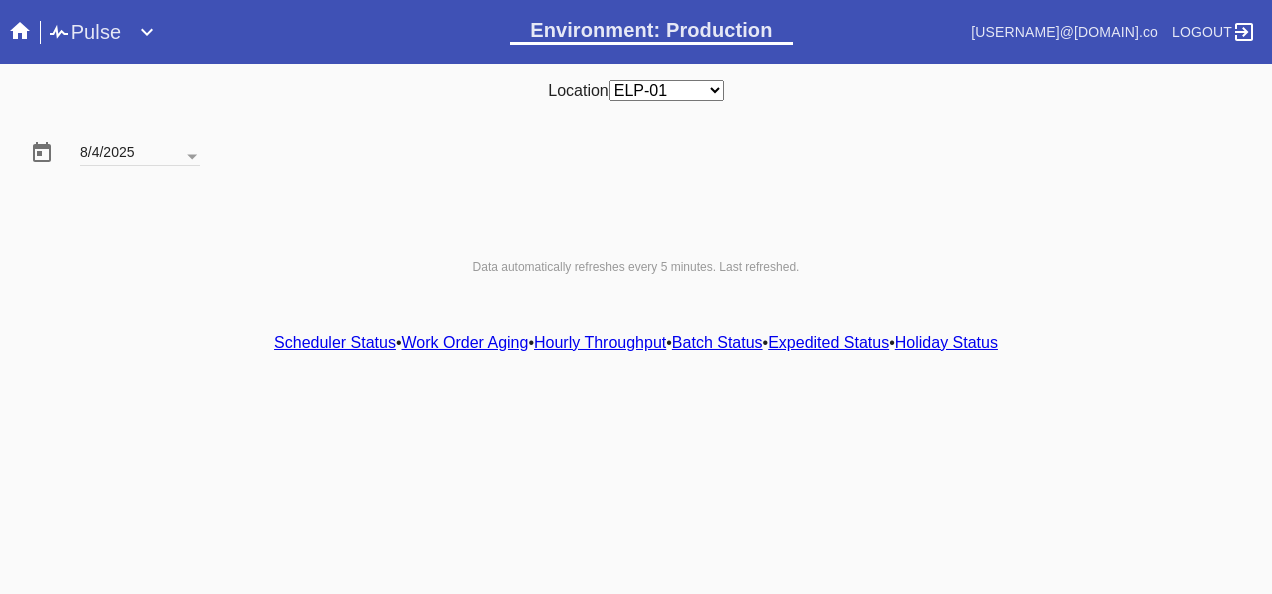 scroll, scrollTop: 0, scrollLeft: 0, axis: both 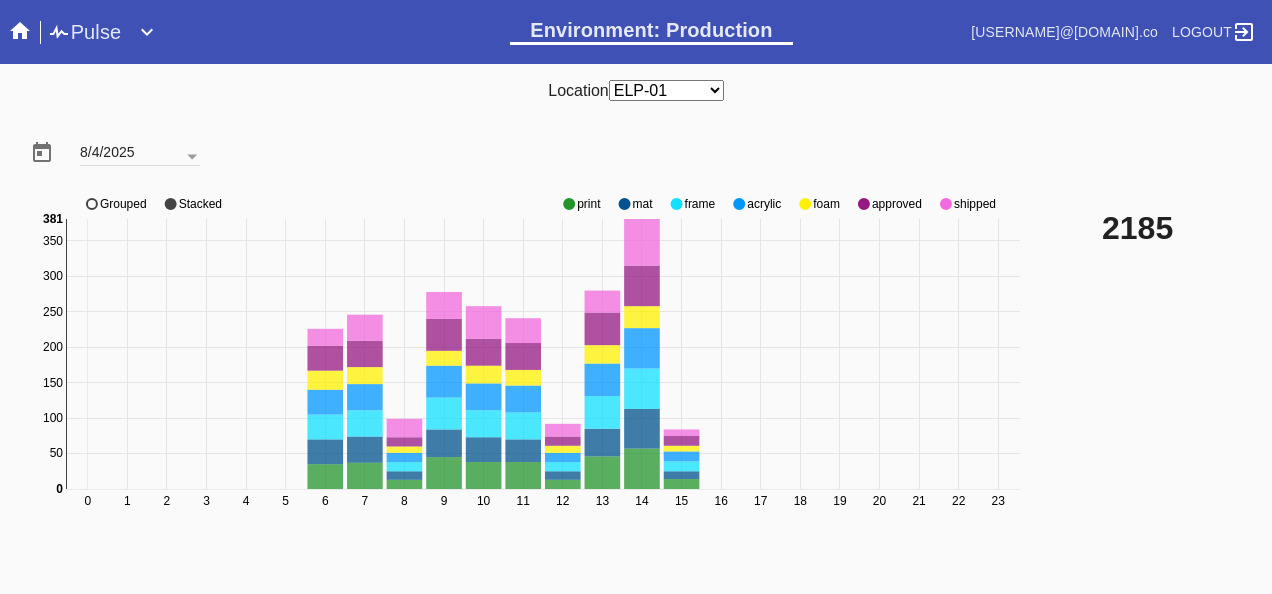 click 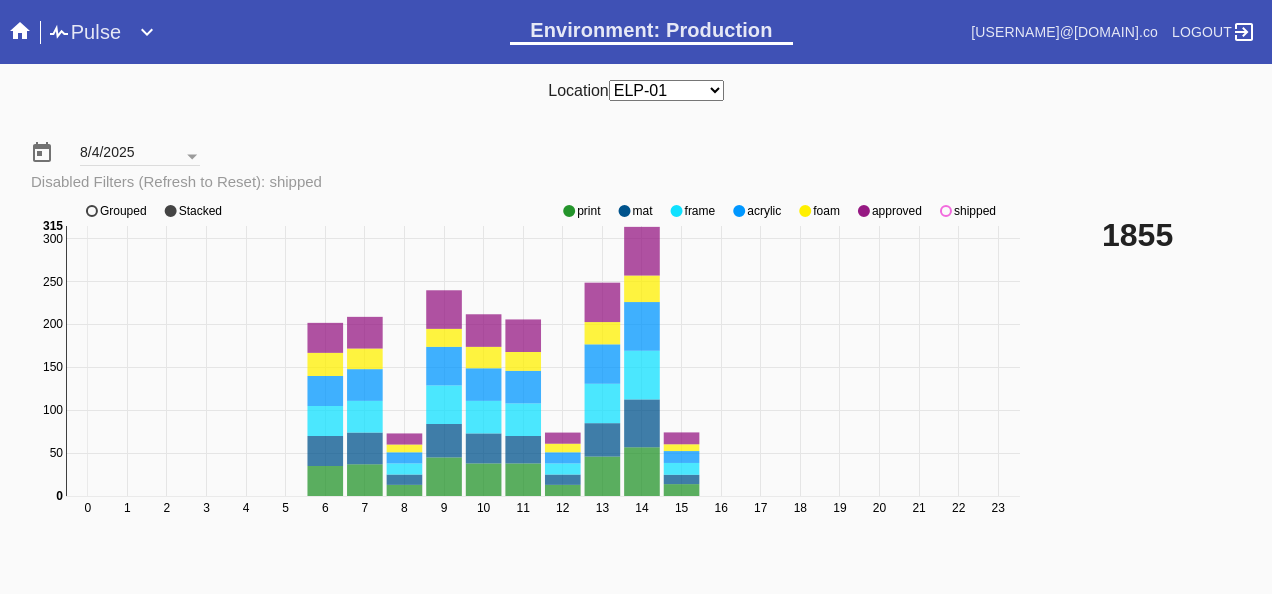 click 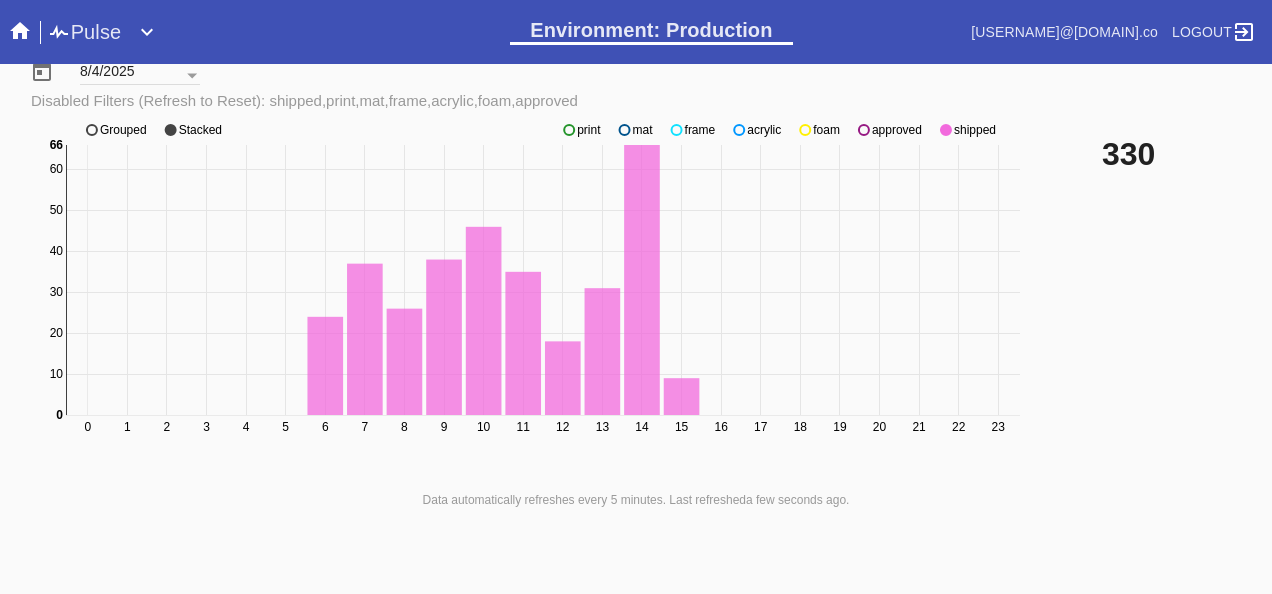 scroll, scrollTop: 140, scrollLeft: 0, axis: vertical 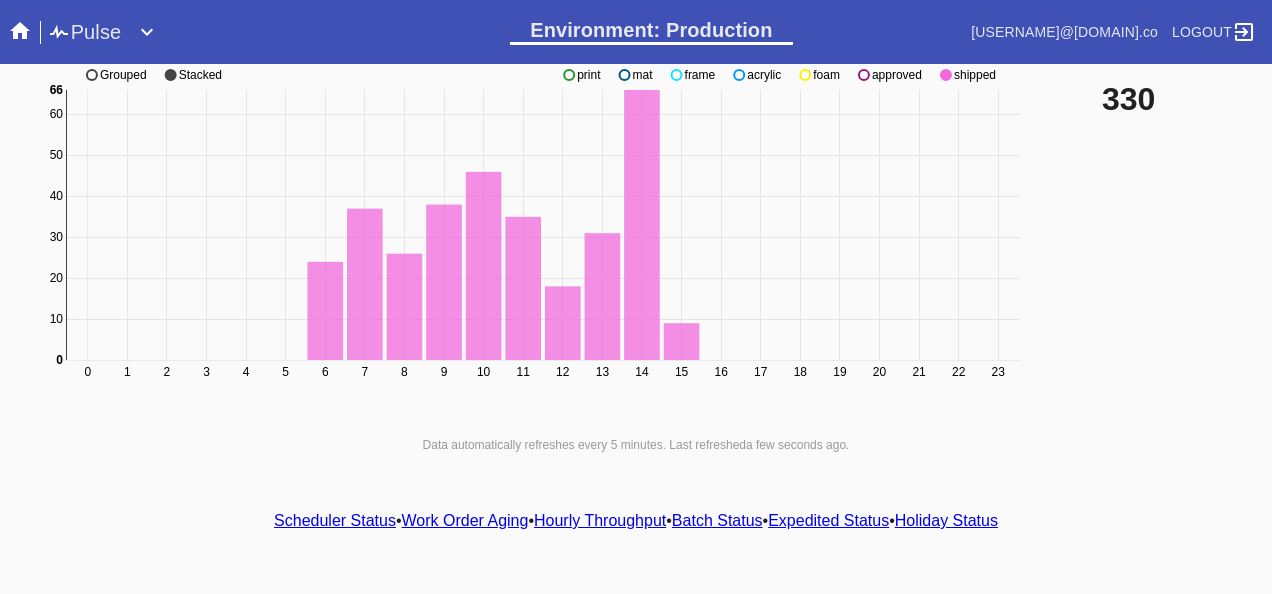 click on "Scheduler Status" at bounding box center (335, 520) 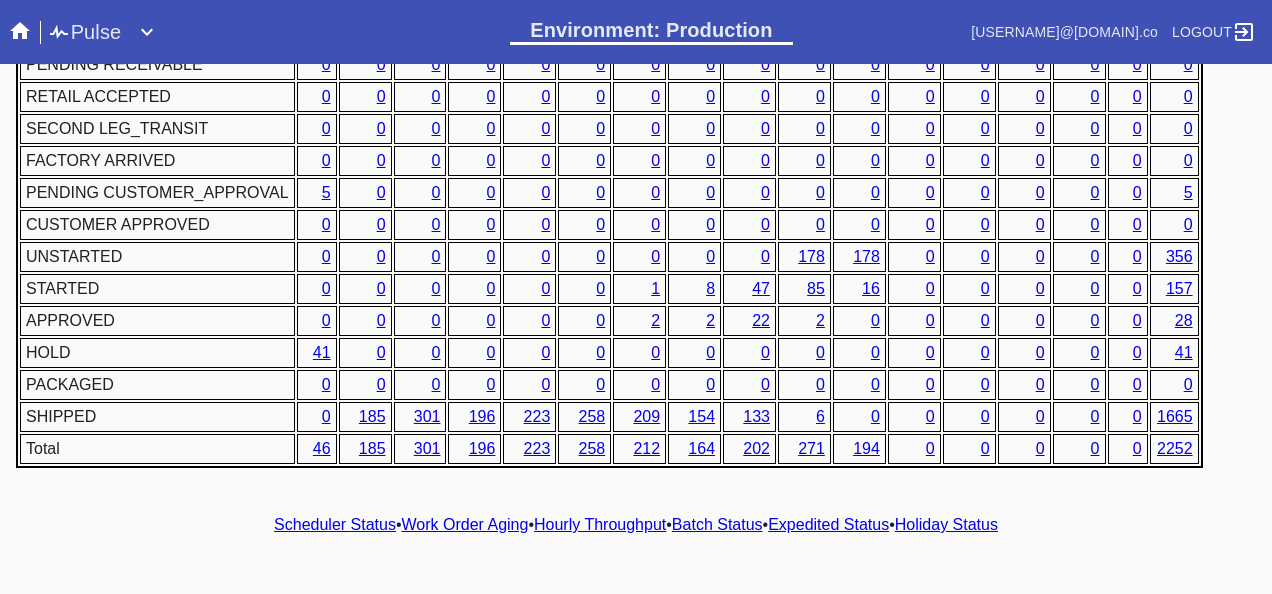scroll, scrollTop: 1076, scrollLeft: 0, axis: vertical 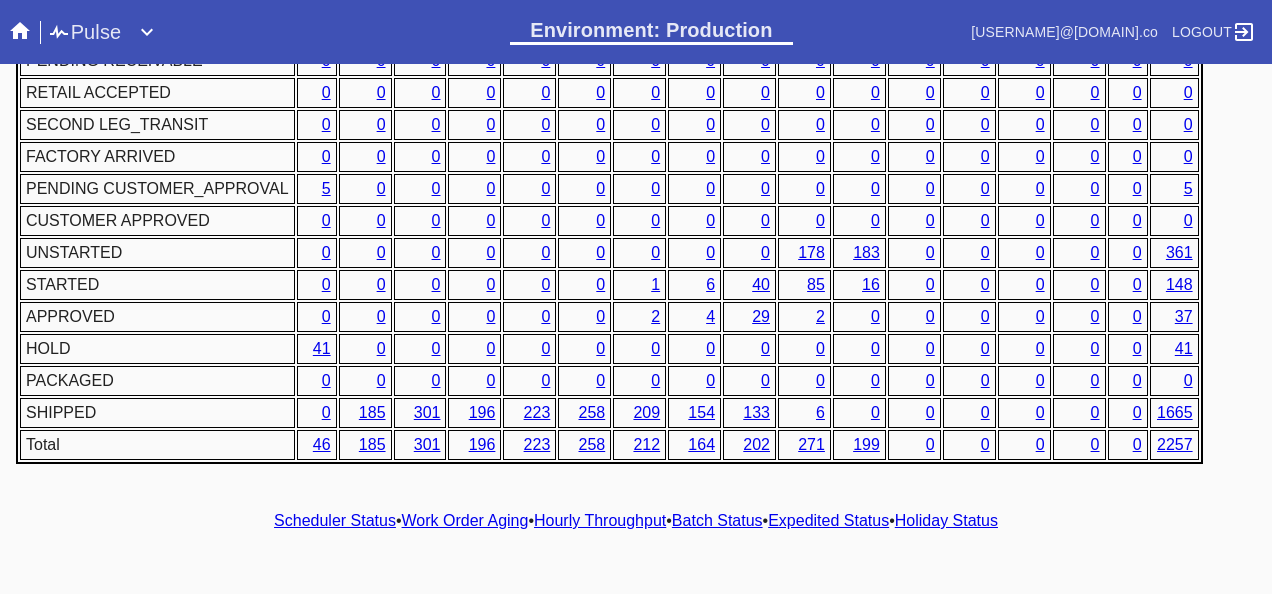 click on "Scheduler Status  •  Work Order Aging  •  Hourly Throughput  •  Batch Status  •  Expedited Status  •  Holiday Status" at bounding box center (636, 521) 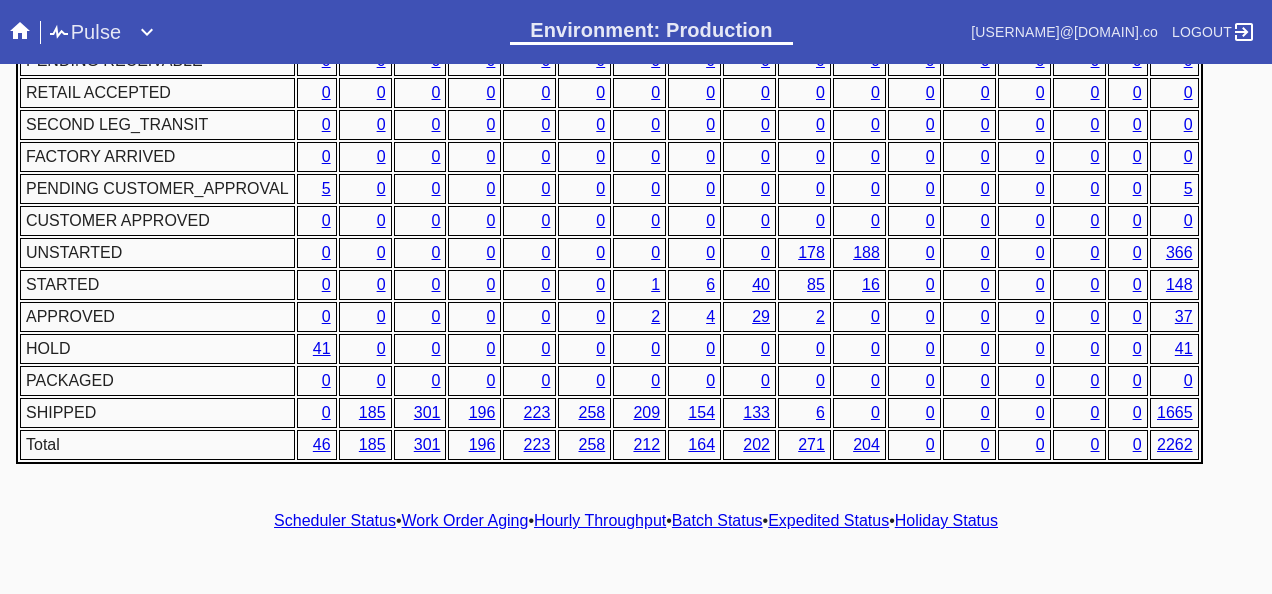 scroll, scrollTop: 1057, scrollLeft: 0, axis: vertical 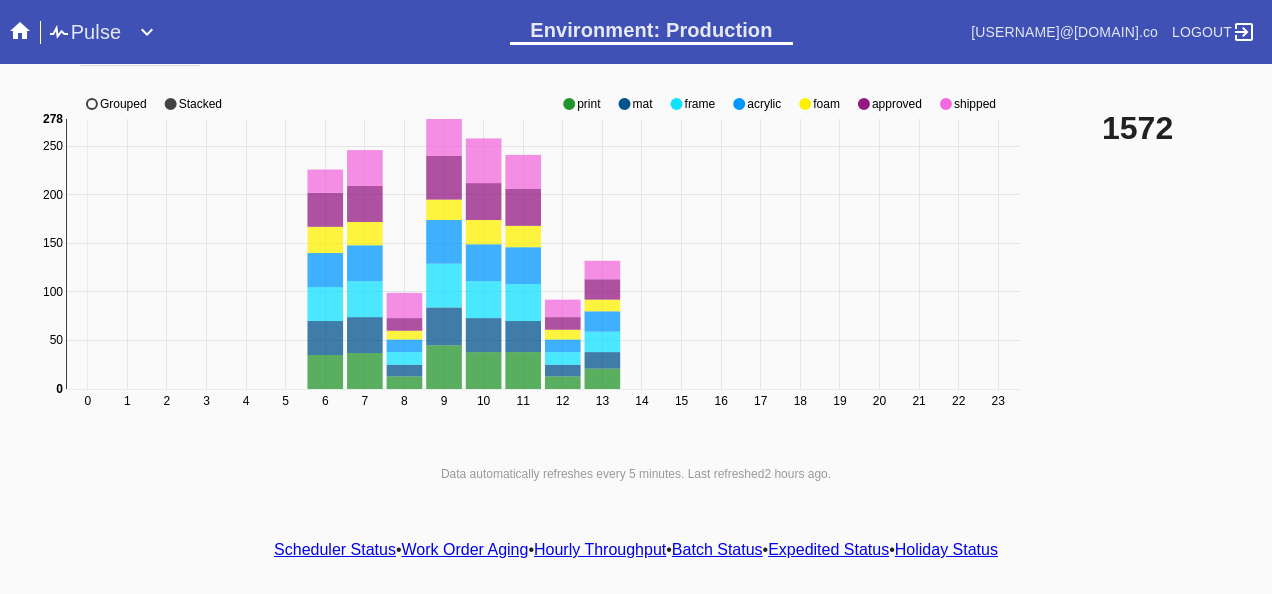 drag, startPoint x: 45, startPoint y: 466, endPoint x: 102, endPoint y: 425, distance: 70.21396 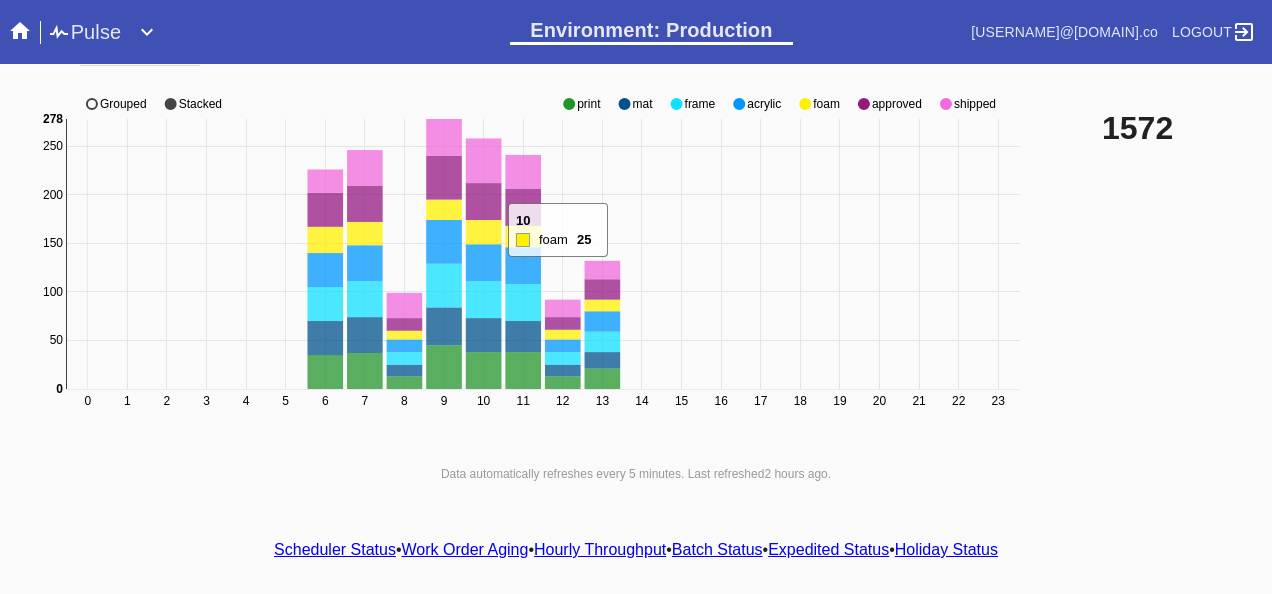 scroll, scrollTop: 0, scrollLeft: 0, axis: both 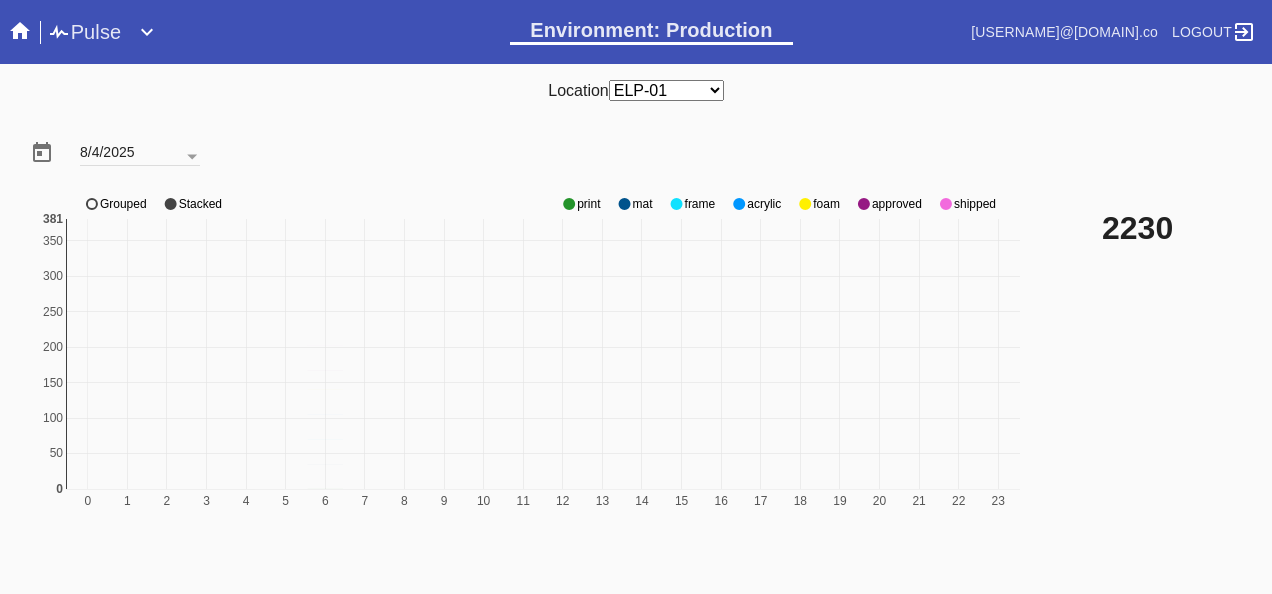 click on "0 1 2 3 4 5 6 7 8 9 10 11 12 13 14 15 16 17 18 19 20 21 22 23 0 50 100 150 200 250 300 350 0 381 print mat frame acrylic foam approved shipped Grouped Stacked" 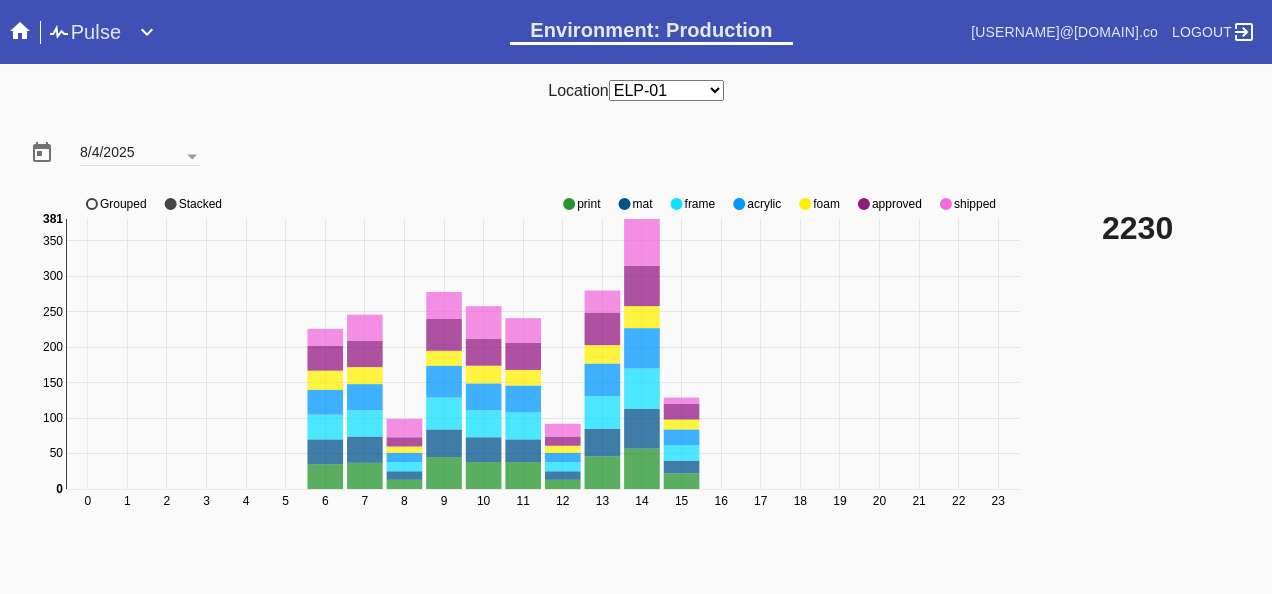 click 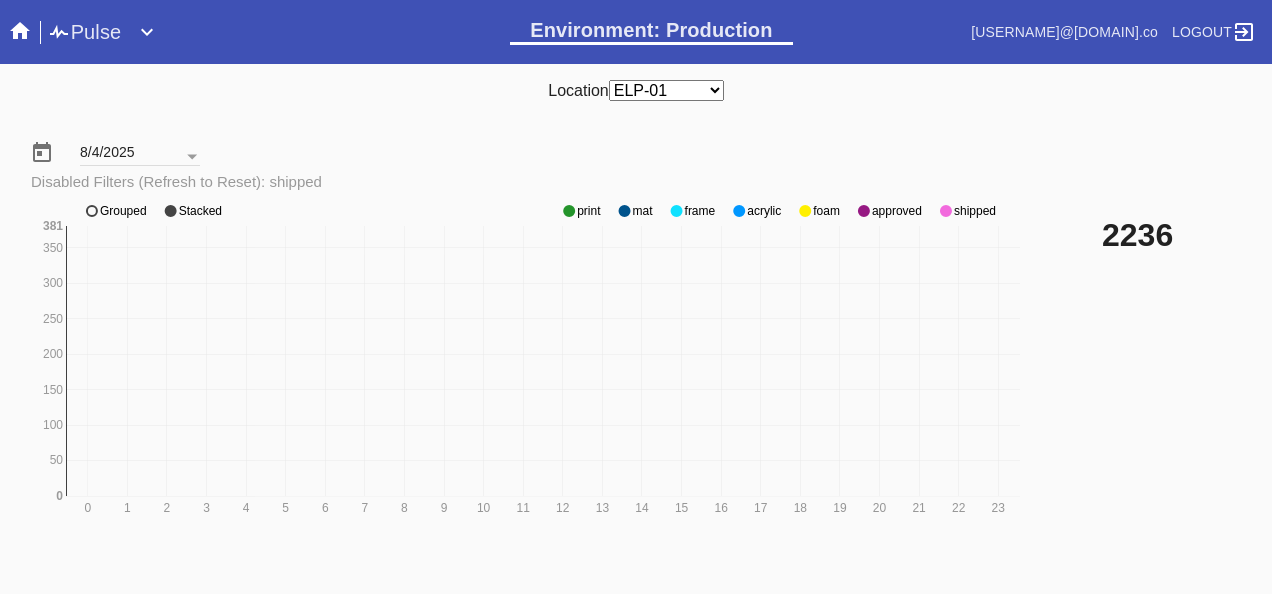 click on "0 1 2 3 4 5 6 7 8 9 10 11 12 13 14 15 16 17 18 19 20 21 22 23 0 50 100 150 200 250 300 350 0 381 print mat frame acrylic foam approved shipped Grouped Stacked" 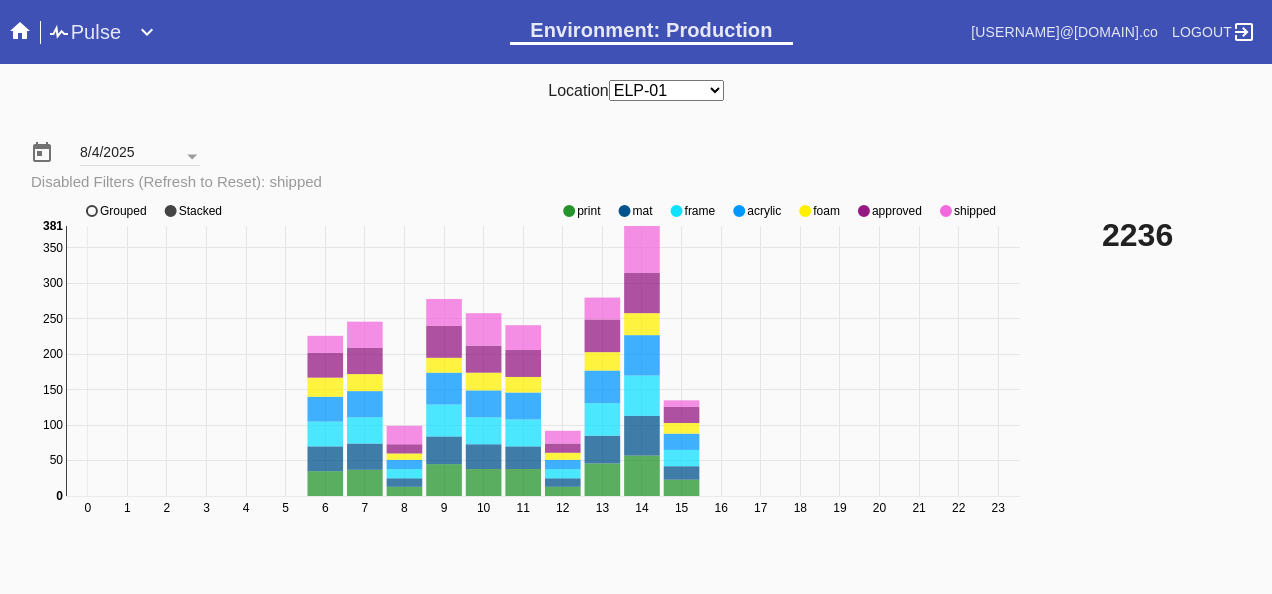 click 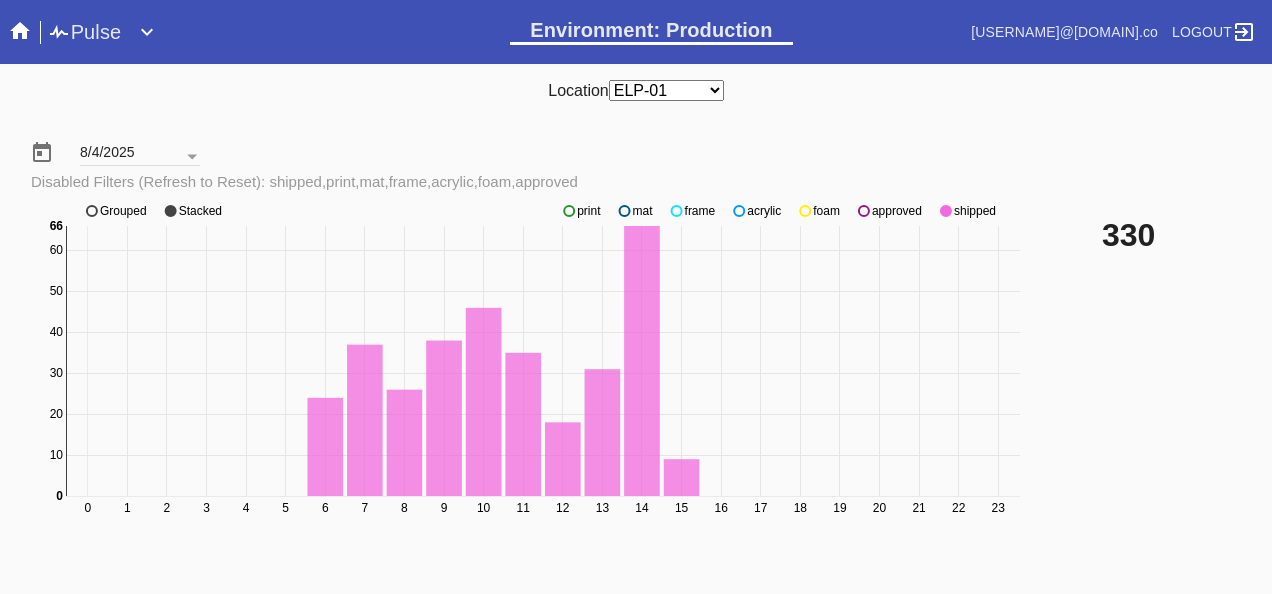 scroll, scrollTop: 140, scrollLeft: 0, axis: vertical 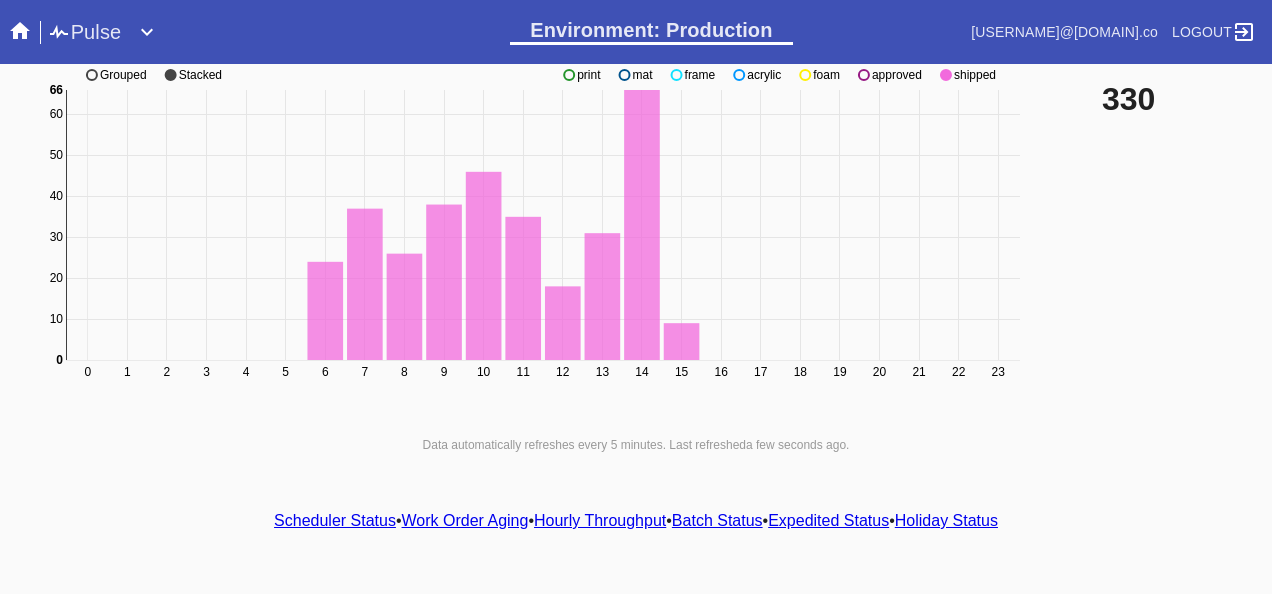click on "Scheduler Status" at bounding box center [335, 520] 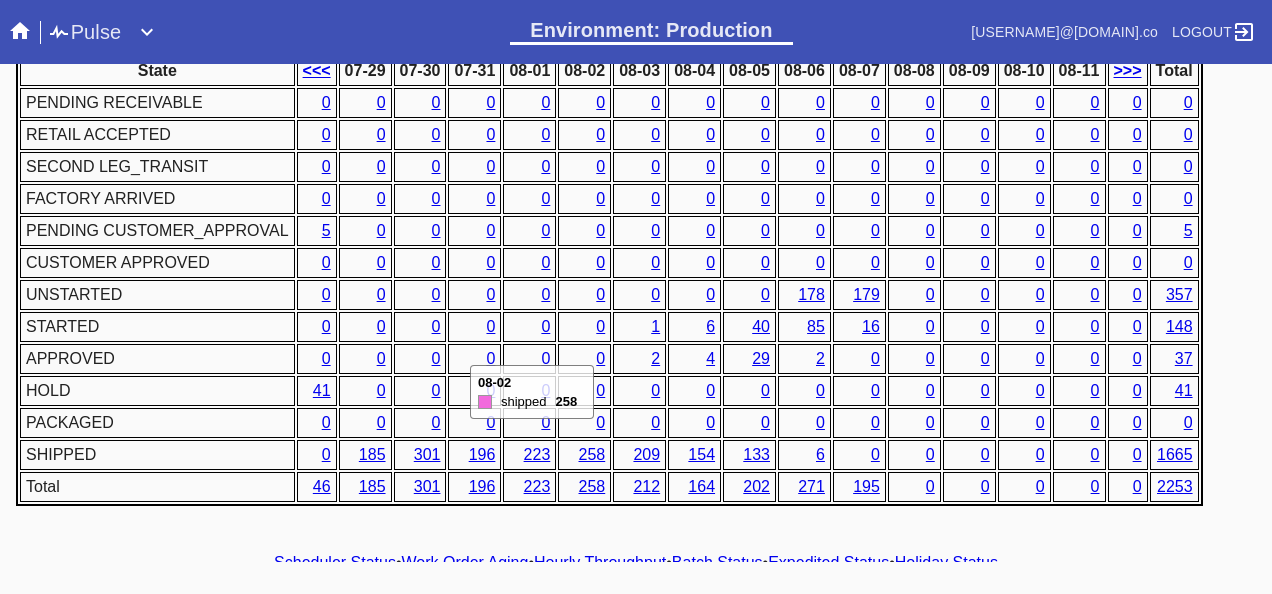 scroll, scrollTop: 1076, scrollLeft: 0, axis: vertical 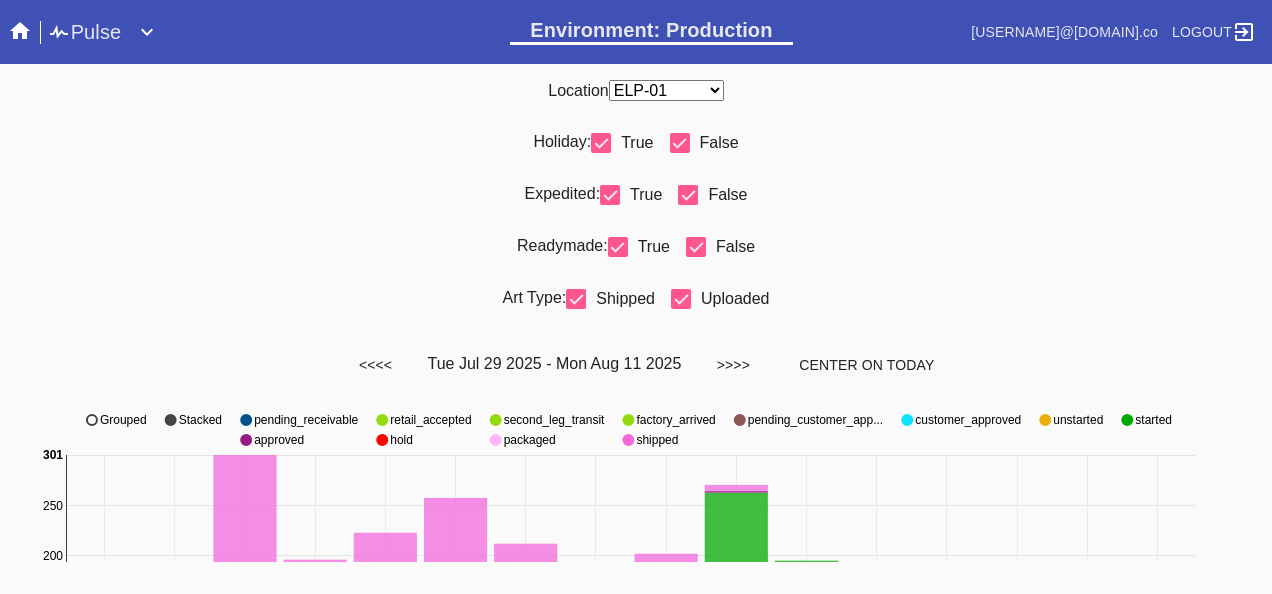 click 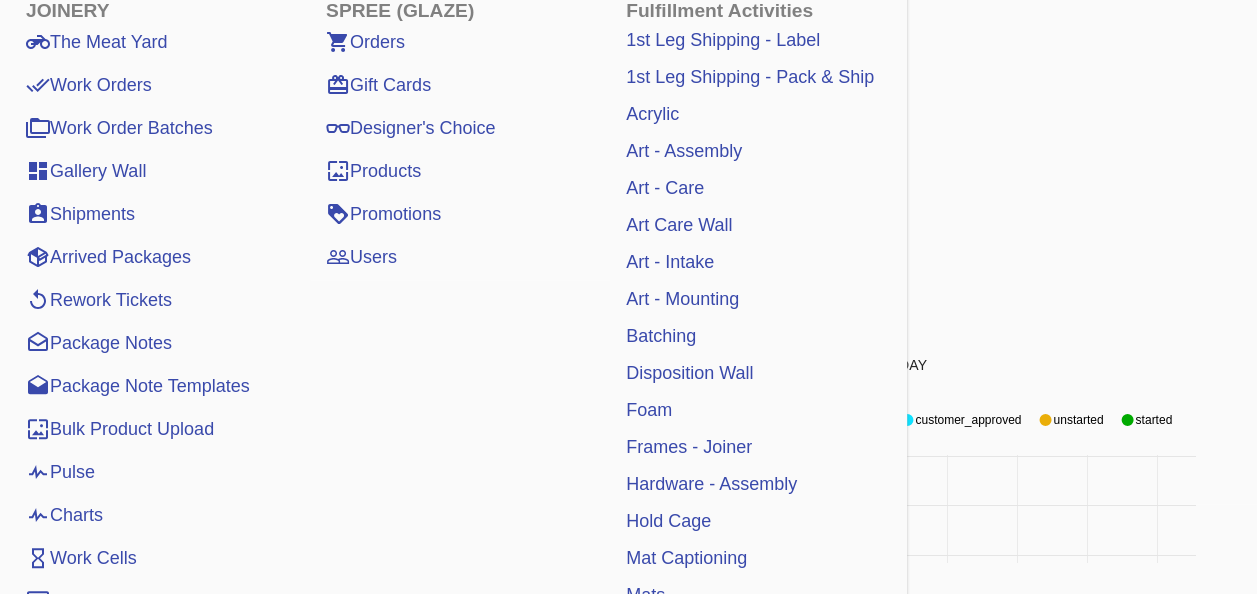 scroll, scrollTop: 0, scrollLeft: 0, axis: both 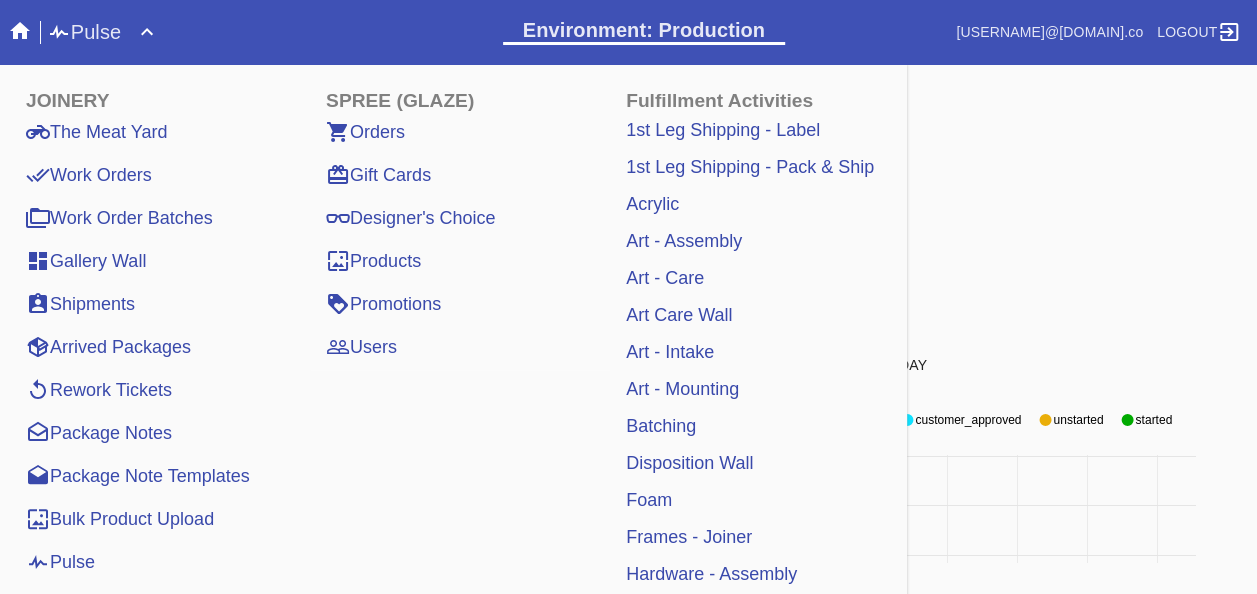 click on "Work Orders" at bounding box center (89, 175) 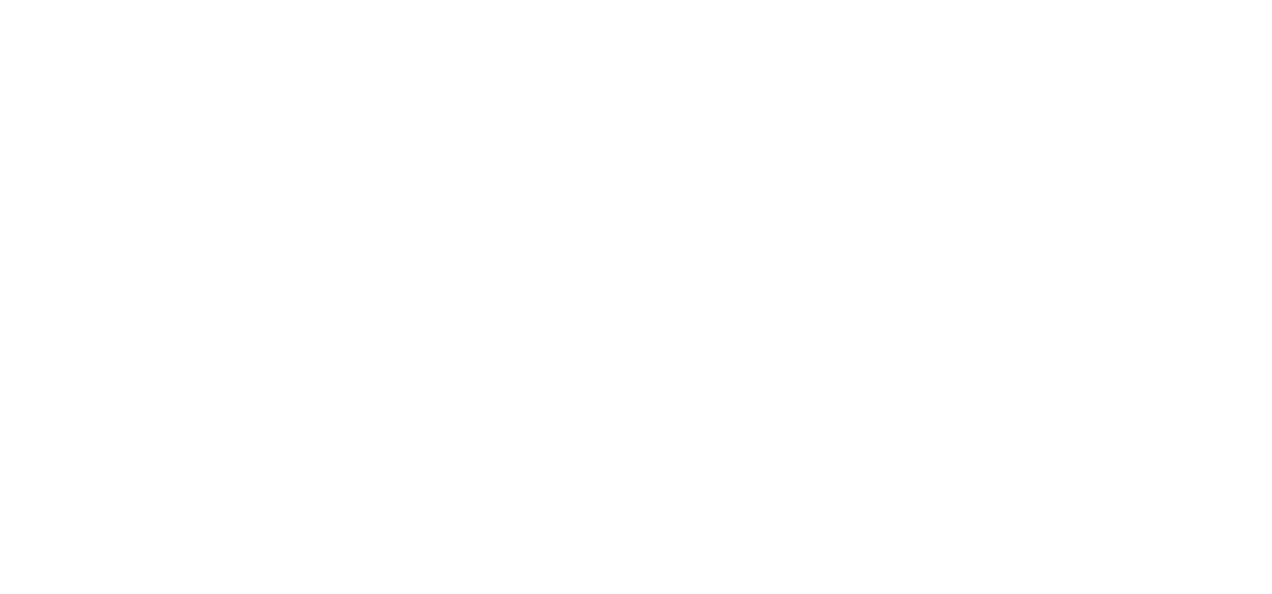 scroll, scrollTop: 0, scrollLeft: 0, axis: both 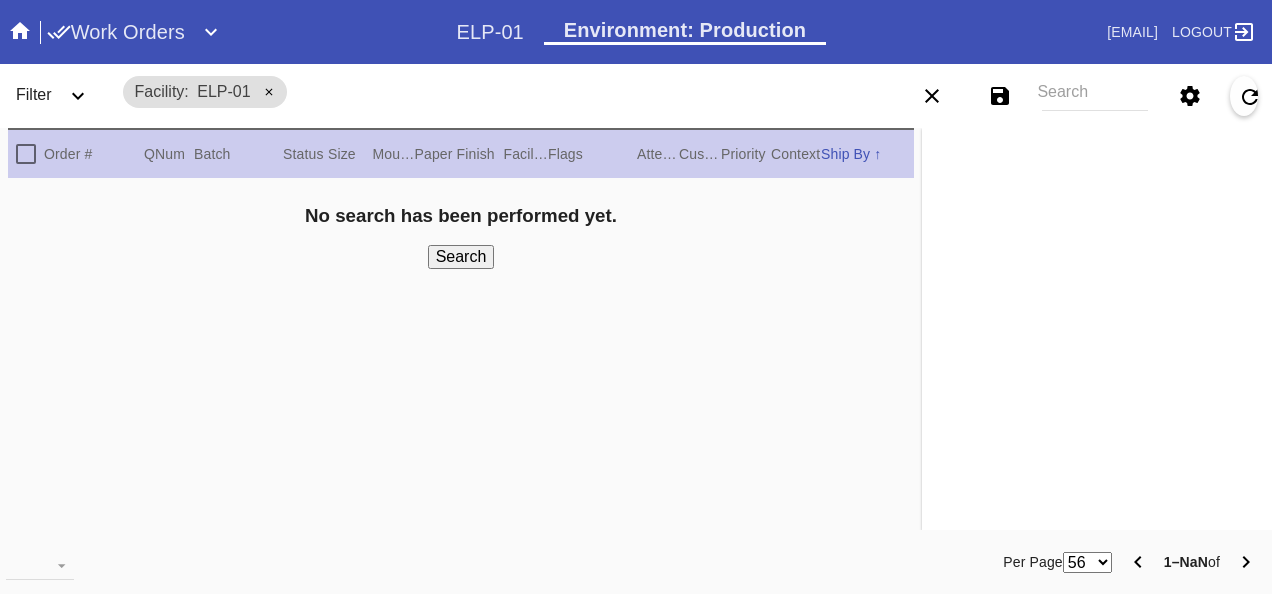 click 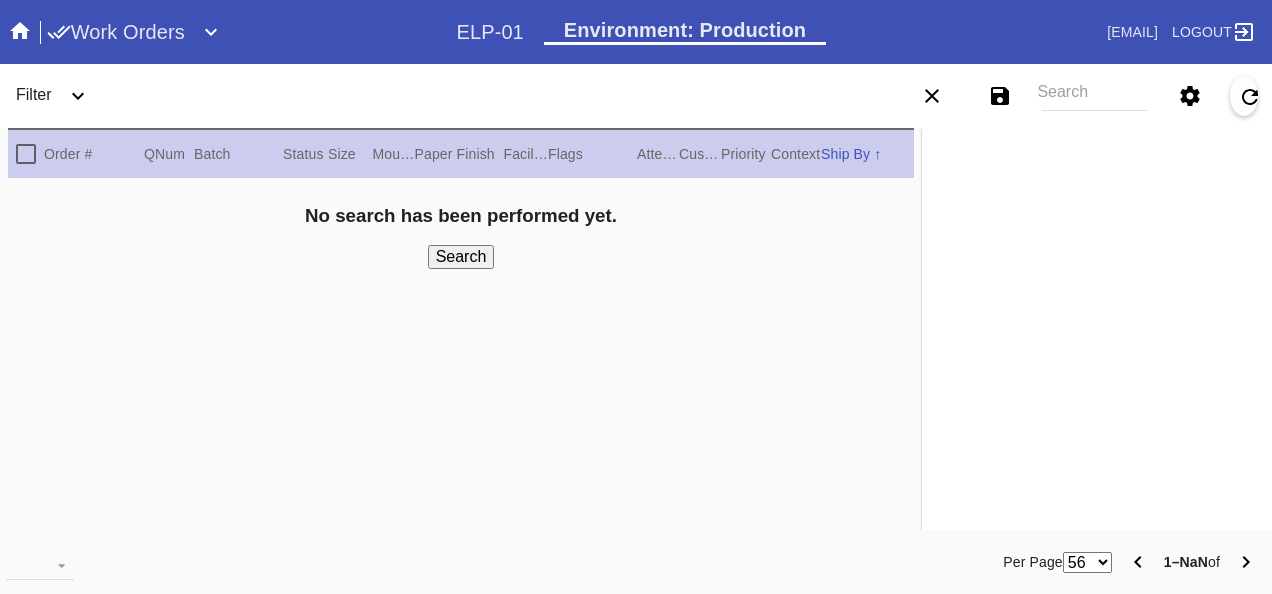 click 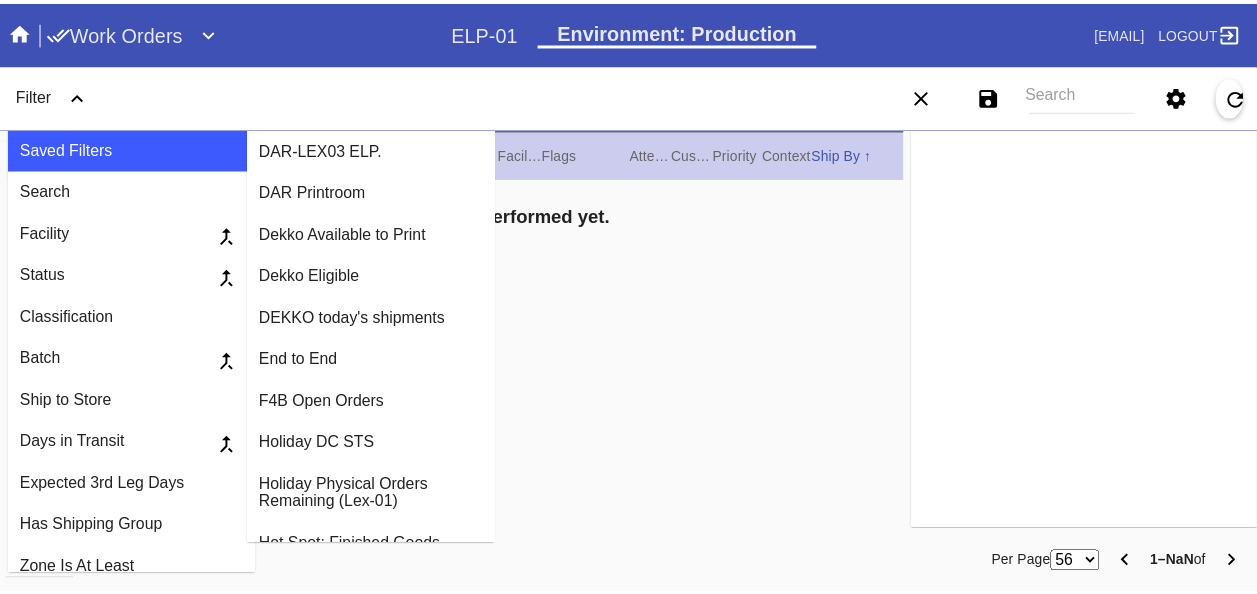 scroll, scrollTop: 700, scrollLeft: 0, axis: vertical 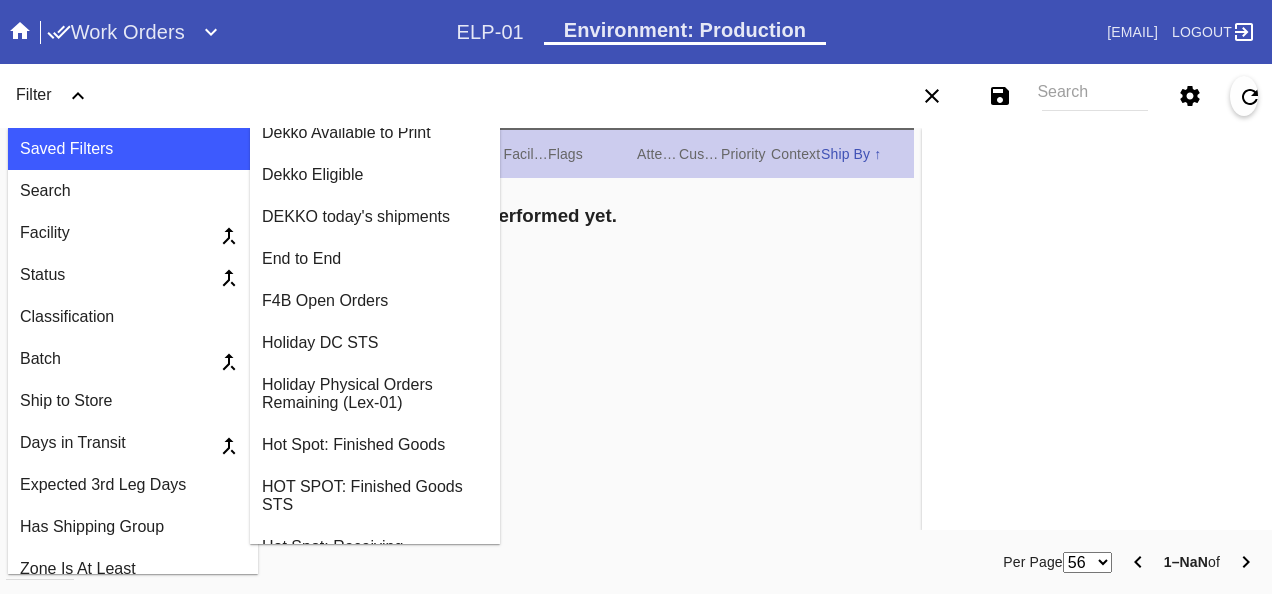 click on "DEKKO today's shipments" at bounding box center (375, 217) 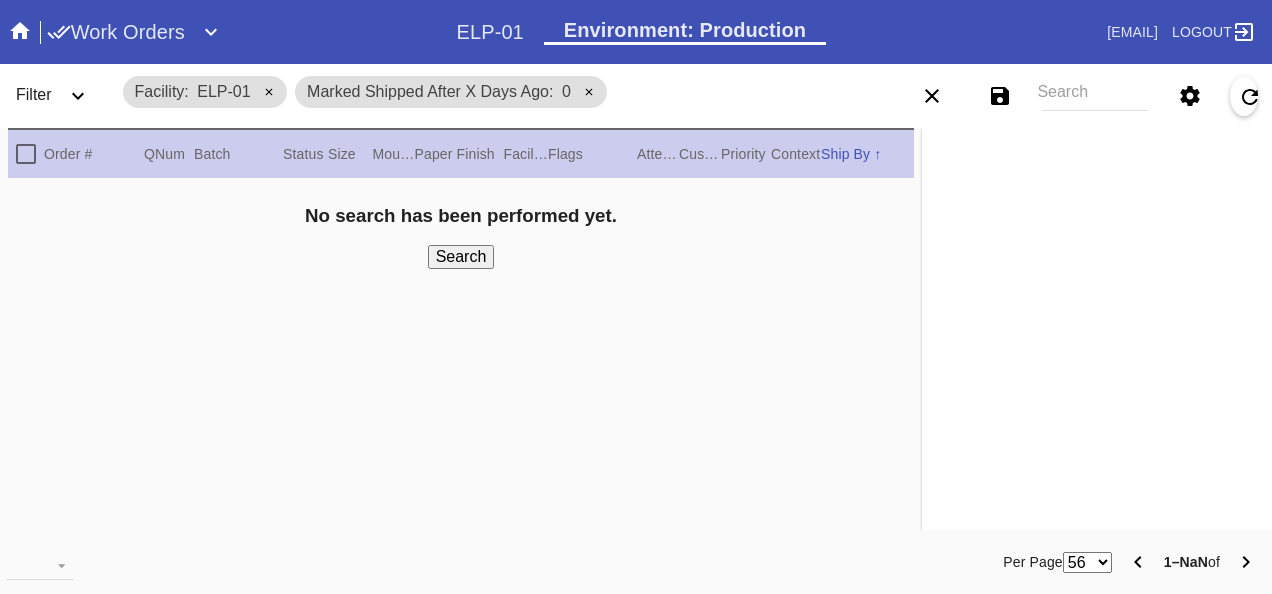click on "Search" at bounding box center [461, 257] 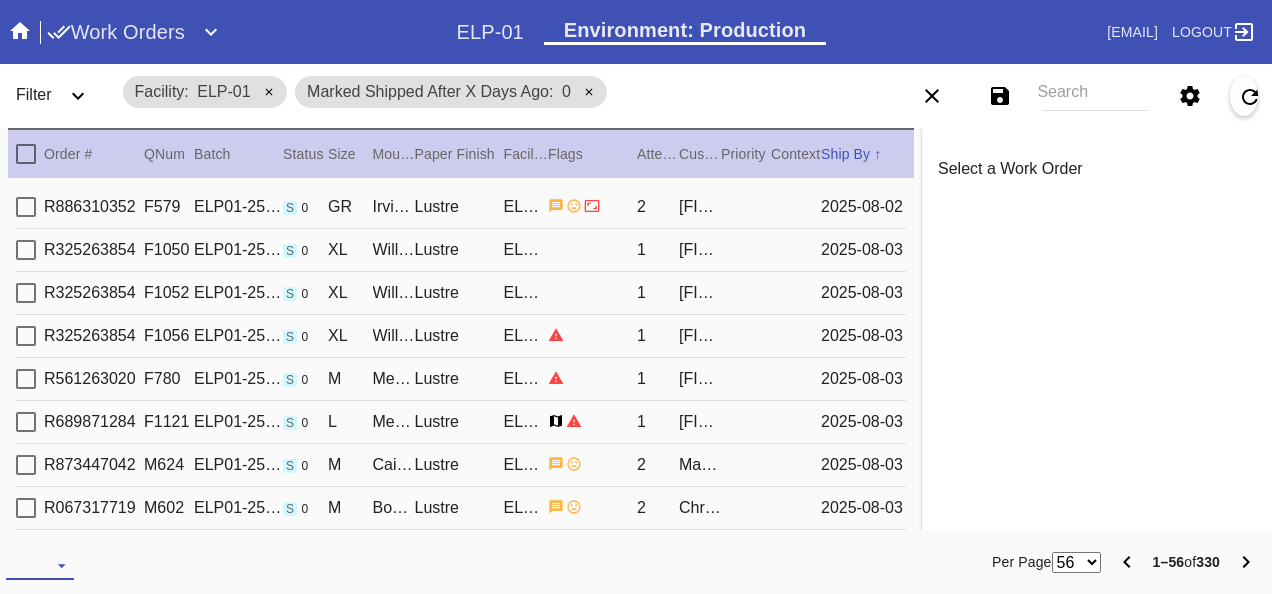 click on "Download... Export All Pages Print Work Orders Frame Labels Frame Labels v2 Mat Labels Moulding Plate Labels Acrylic Labels Foam Labels Foam Data Story Pockets Mini Story Pockets OMGA Data GUNNAR Data FastCAM Data" at bounding box center (40, 565) 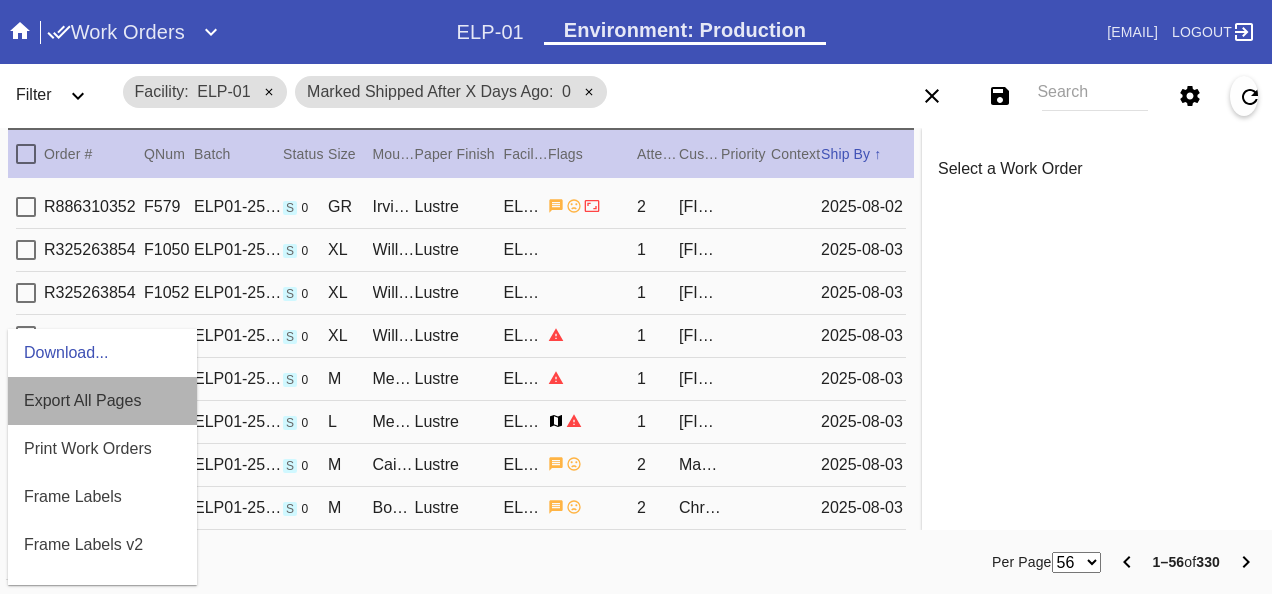 click on "Export All Pages" at bounding box center (102, 401) 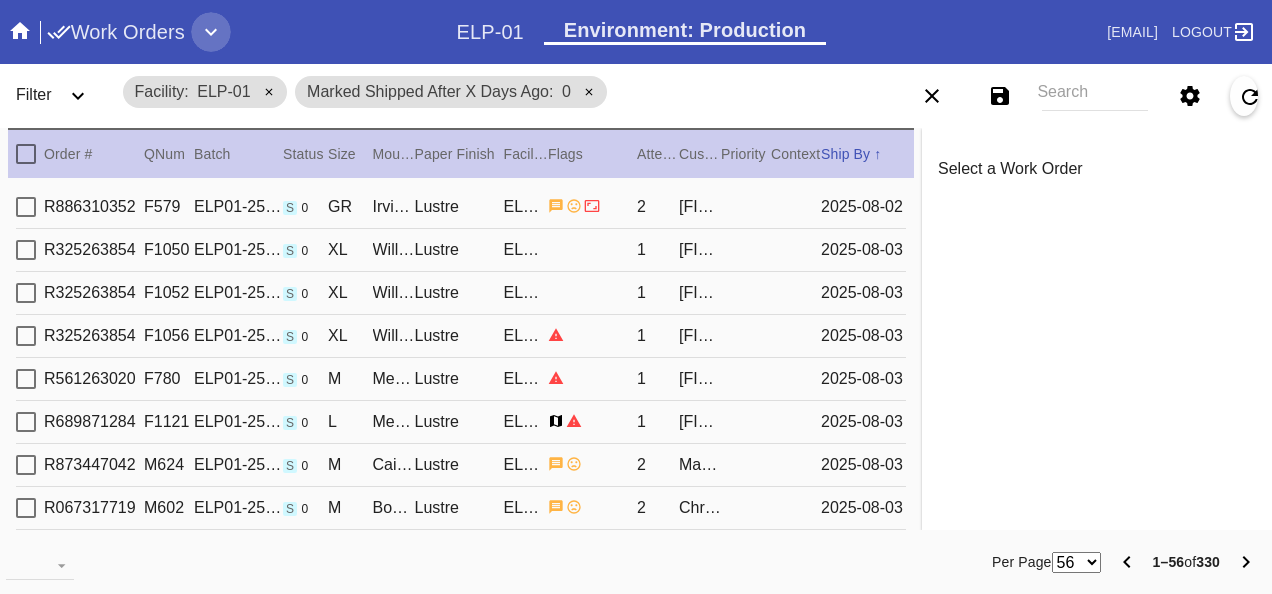 click at bounding box center [211, 32] 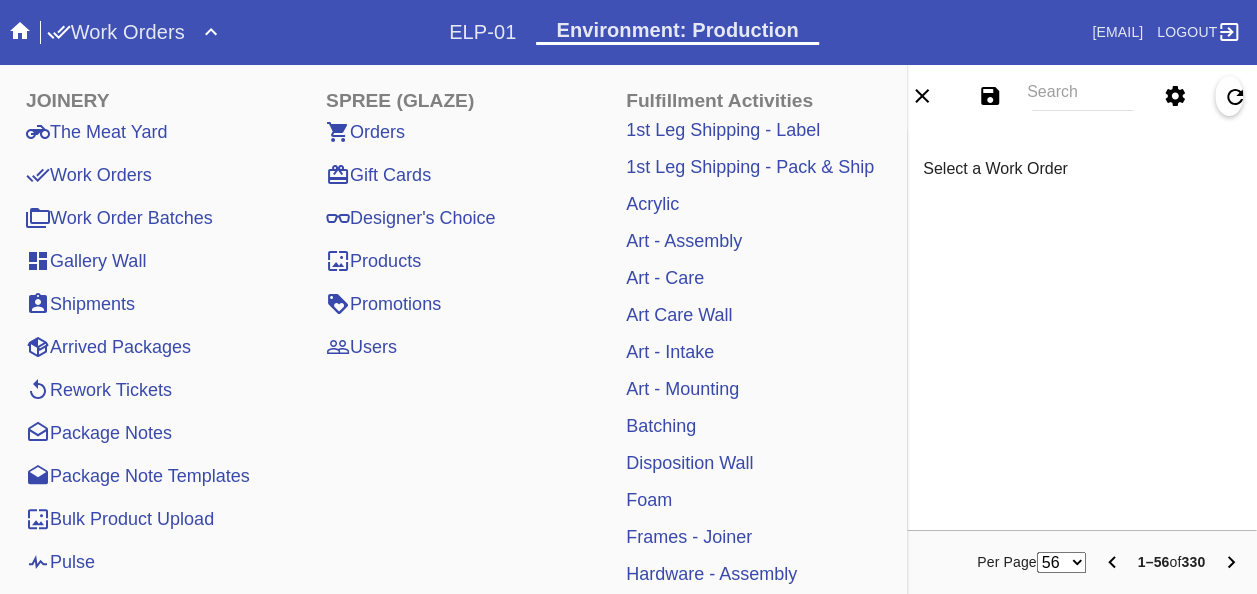 click 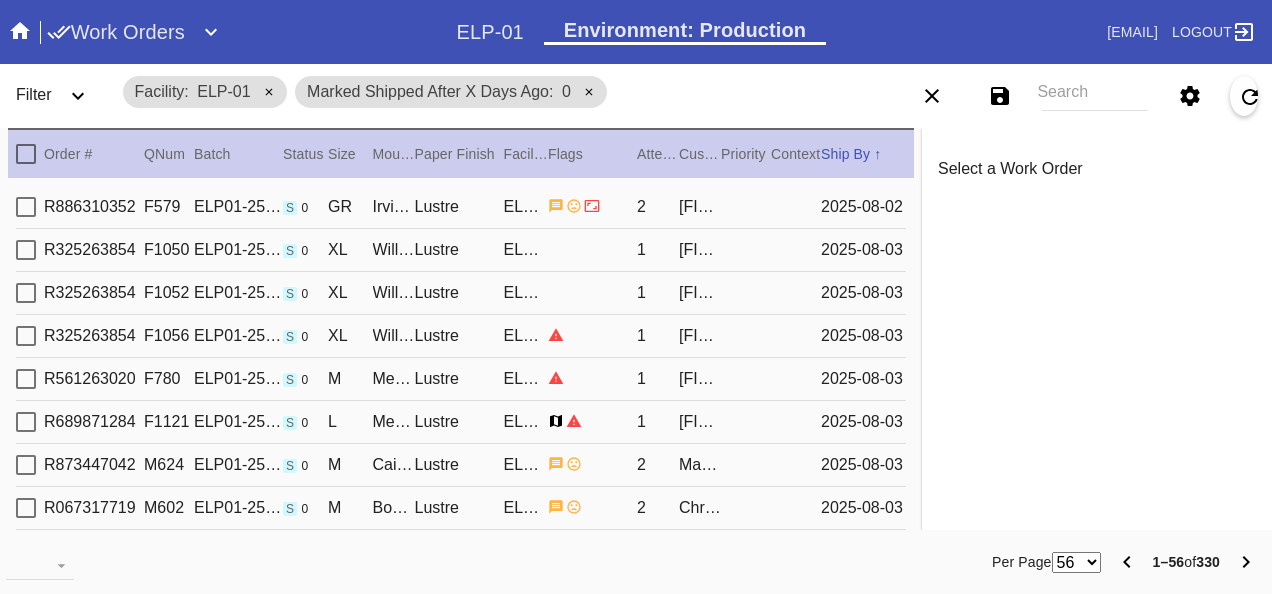 click 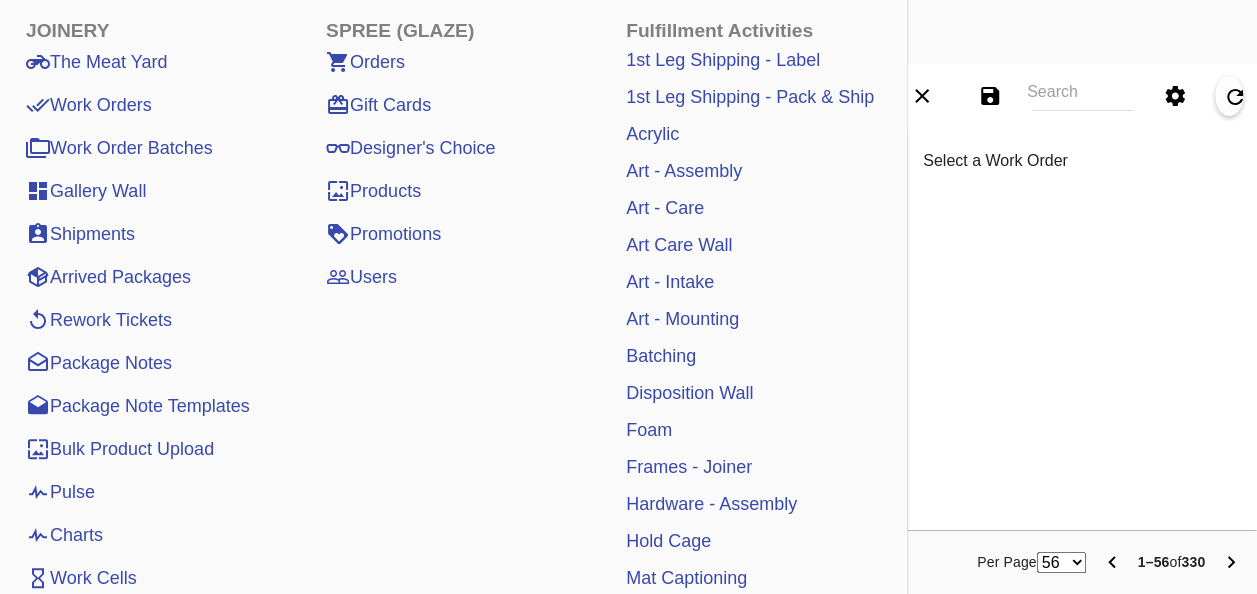 scroll, scrollTop: 0, scrollLeft: 0, axis: both 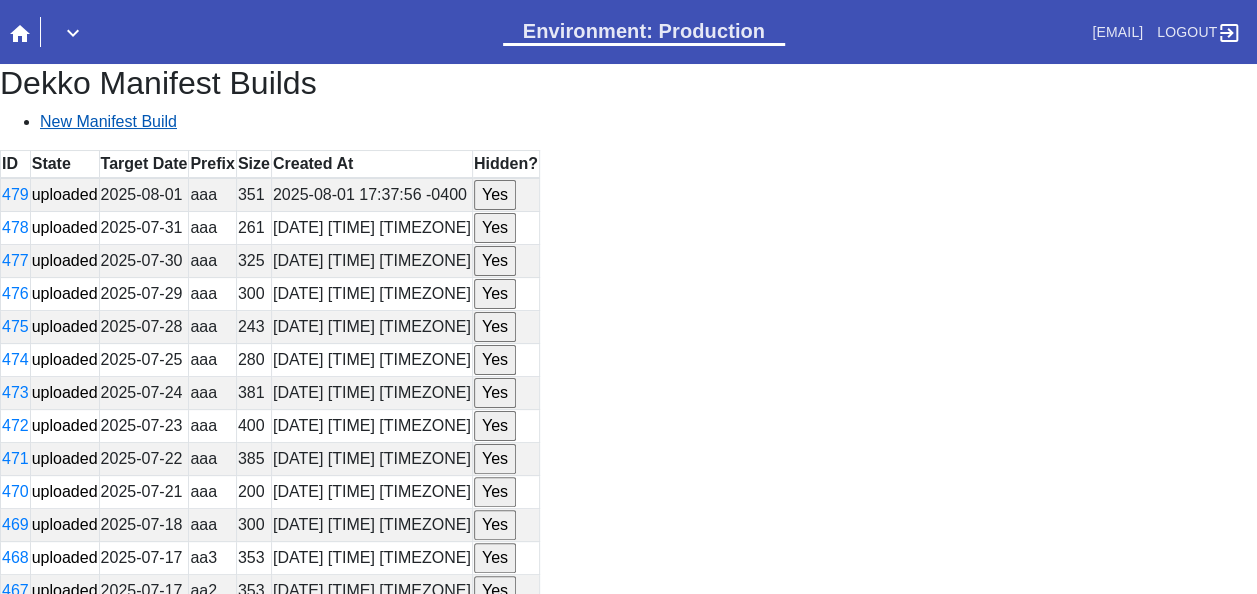 click on "New Manifest Build" at bounding box center [108, 121] 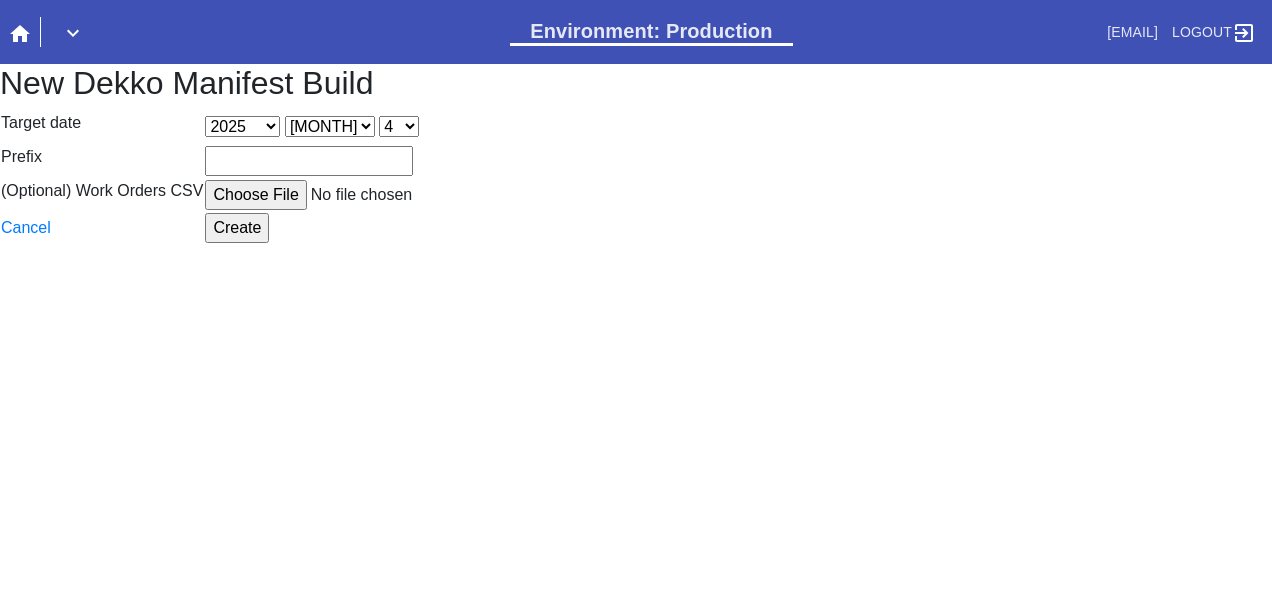 scroll, scrollTop: 0, scrollLeft: 0, axis: both 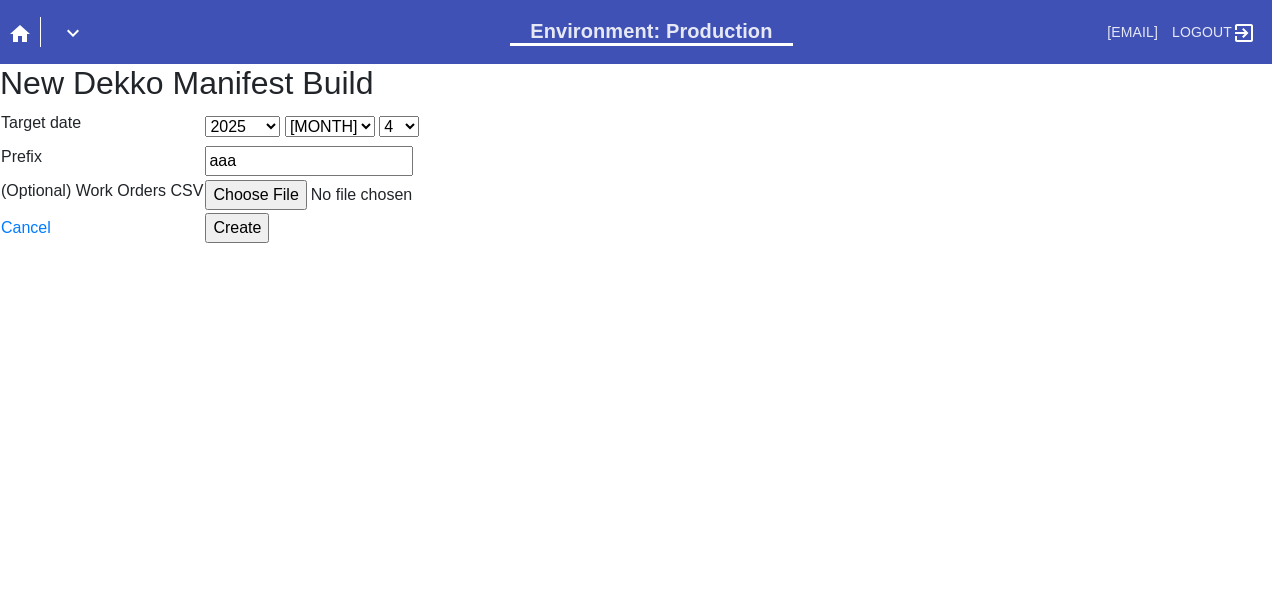 click on "(Optional) Work Orders CSV" at bounding box center (356, 195) 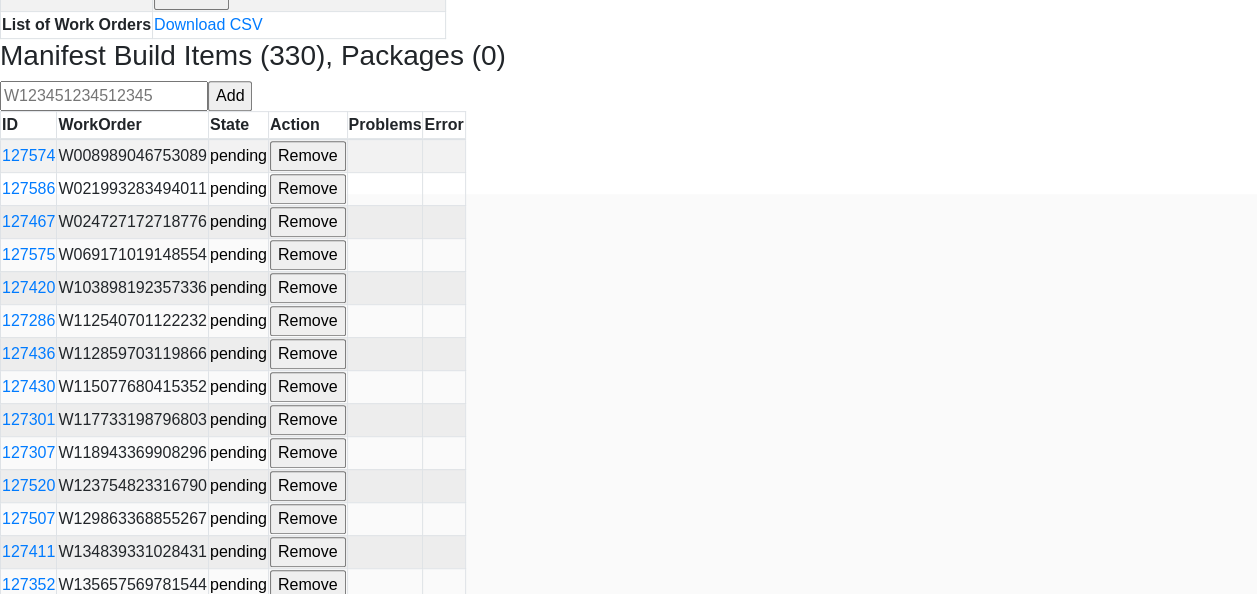 scroll, scrollTop: 200, scrollLeft: 0, axis: vertical 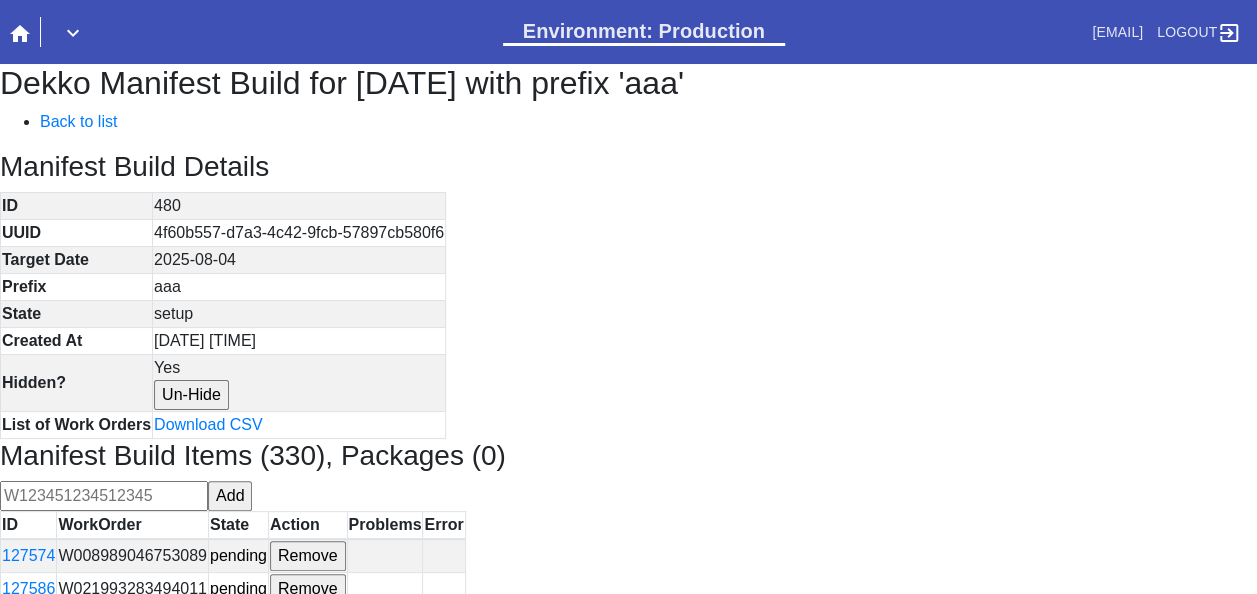 click on "Dekko Manifest Build for [DATE] with prefix 'aaa' Back to list Manifest Build Details ID 480 UUID [UUID] Target Date [DATE] Prefix aaa State setup Created At [DATE] [TIME] Hidden? Yes Un-Hide List of Work Orders Download CSV Manifest Build Items (330), Packages (0) Add ID WorkOrder State Action Problems Error 127574 W008989046753089 pending Remove 127586 W021993283494011 pending Remove 127467 W024727172718776 pending Remove 127575 W069171019148554 pending Remove 127420 W103898192357336 pending Remove 127286 W112540701122232 pending Remove 127436 W112859703119866 pending Remove 127430 W115077680415352 pending Remove 127301 W117733198796803 pending Remove 127307 W118943369908296 pending Remove 127520 W123754823316790 pending Remove 127507 W129863368855267 pending Remove 127411 W134839331028431 pending Remove 127352 W135657569781544 pending Remove 127364 W136582295732082 pending Remove 127348 W137952462249296 pending Remove 127299 W140547933587275 pending Remove" at bounding box center [628, 5762] 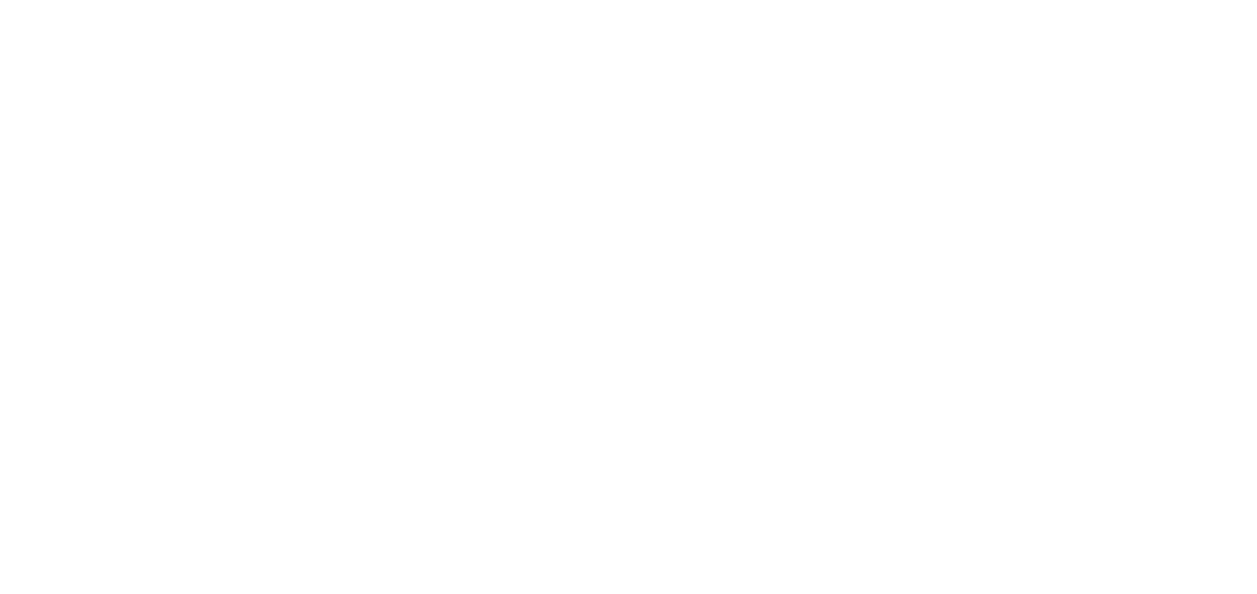 scroll, scrollTop: 0, scrollLeft: 0, axis: both 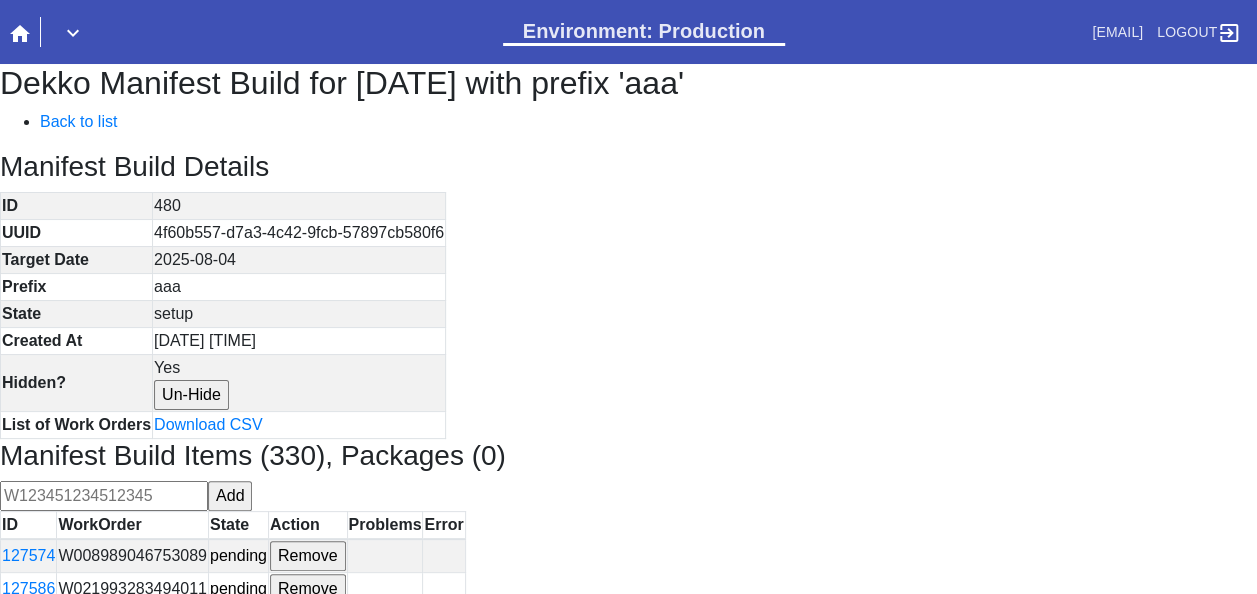 click on "Dekko Manifest Build for [DATE] with prefix 'aaa' Back to list Manifest Build Details ID 480 UUID [UUID] Target Date [DATE] Prefix aaa State setup Created At [DATE] [TIME] Hidden? Yes Un-Hide List of Work Orders Download CSV Manifest Build Items (330), Packages (0) Add ID WorkOrder State Action Problems Error 127574 W008989046753089 pending Remove 127586 W021993283494011 pending Remove 127467 W024727172718776 pending Remove 127575 W069171019148554 pending Remove 127420 W103898192357336 pending Remove 127286 W112540701122232 pending Remove 127436 W112859703119866 pending Remove 127430 W115077680415352 pending Remove 127301 W117733198796803 pending Remove 127307 W118943369908296 pending Remove 127520 W123754823316790 pending Remove 127507 W129863368855267 pending Remove 127411 W134839331028431 pending Remove 127352 W135657569781544 pending Remove 127364 W136582295732082 pending Remove 127348 W137952462249296 pending Remove 127299 W140547933587275 pending Remove" at bounding box center (628, 5762) 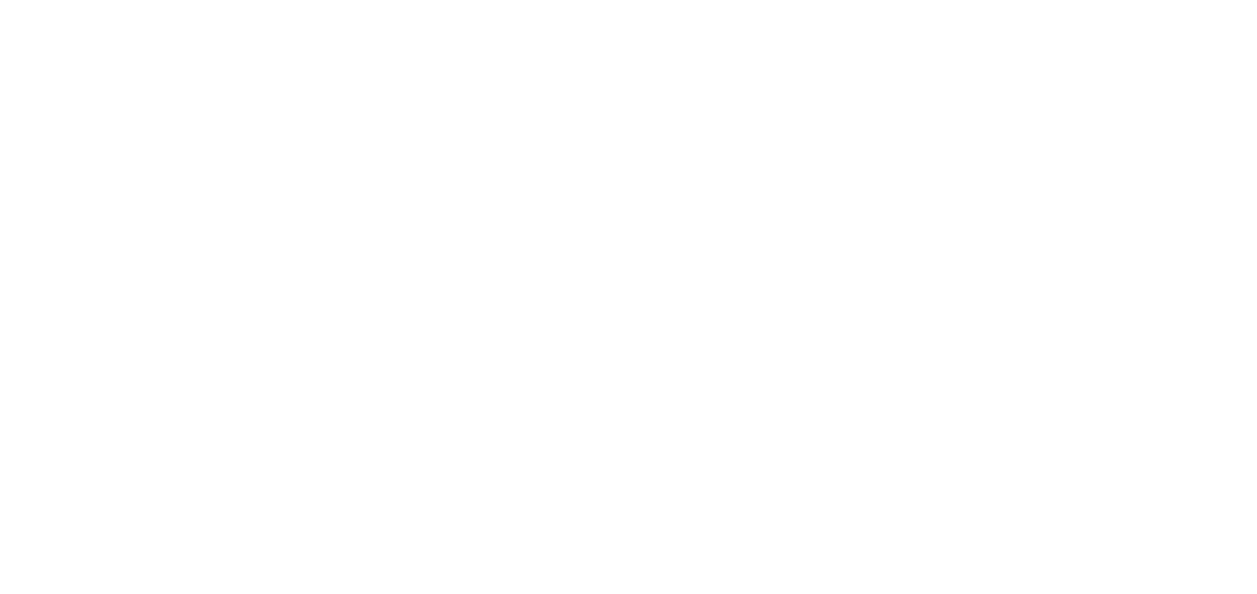 scroll, scrollTop: 0, scrollLeft: 0, axis: both 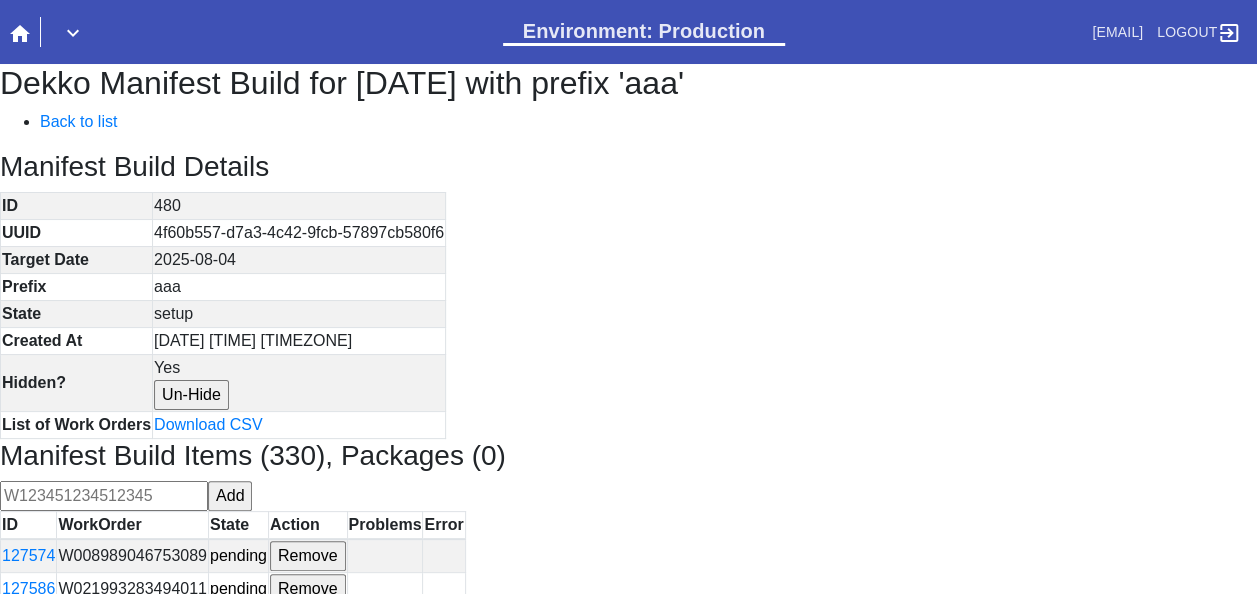click on "Manifest Build Details" at bounding box center (628, 167) 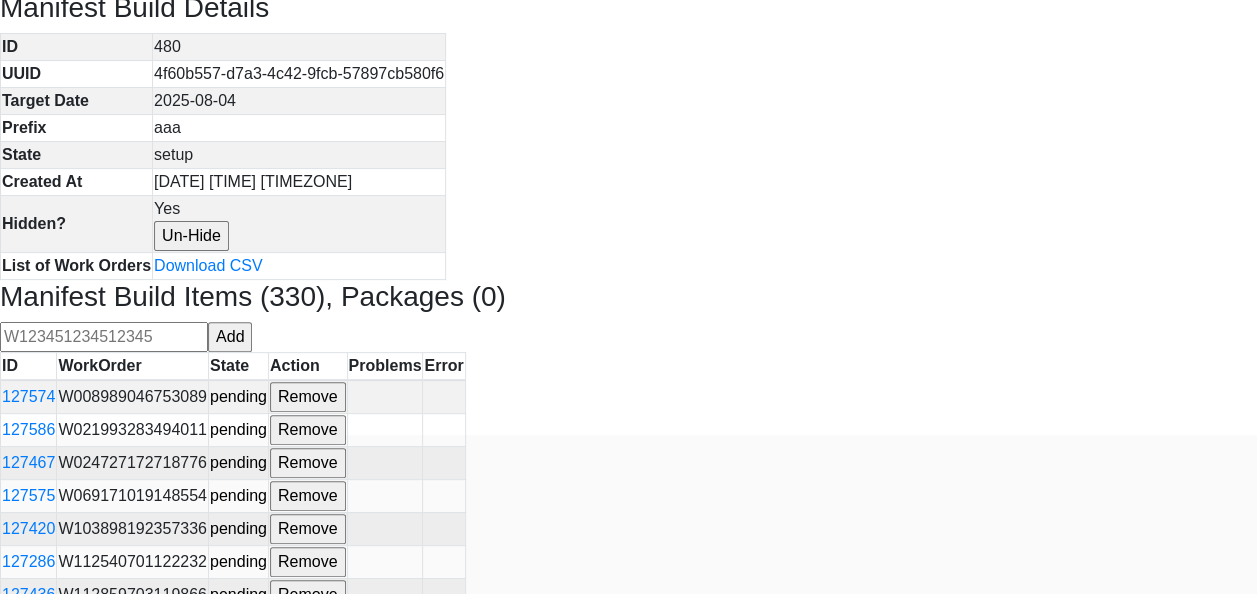 scroll, scrollTop: 200, scrollLeft: 0, axis: vertical 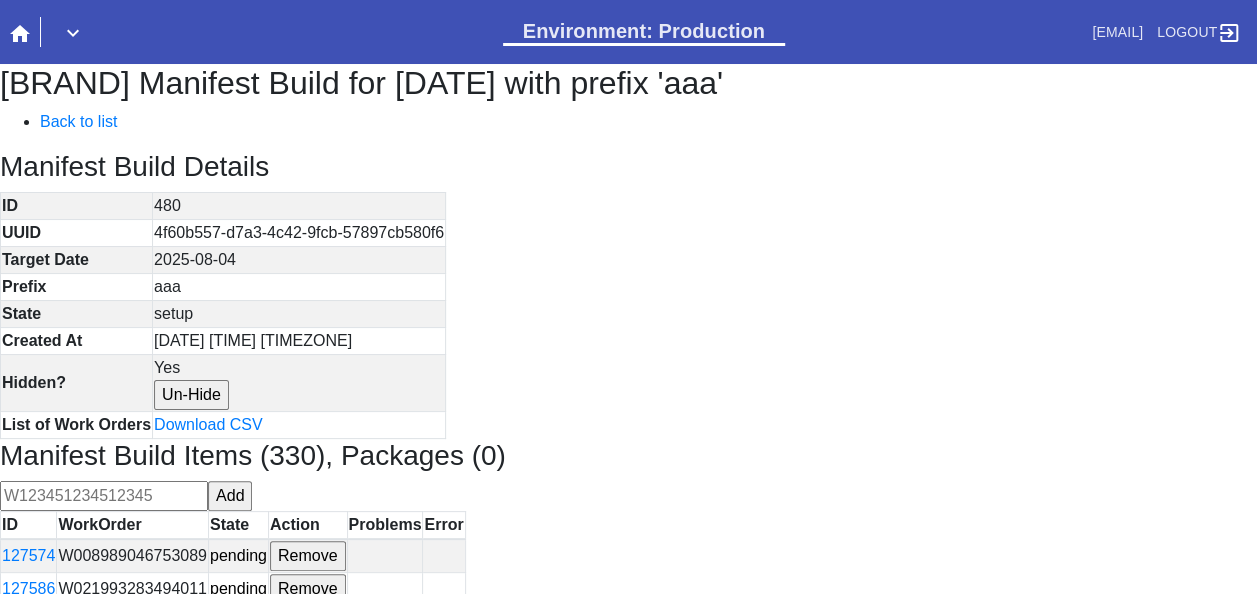 click on "[BRAND] Manifest Build for [DATE] with prefix 'aaa' Back to list Manifest Build Details ID [NUMBER] UUID [UUID] Target Date [DATE] Prefix aaa State setup Created At [DATE] [TIME] [TIMEZONE] Hidden? Yes Un-Hide List of Work Orders Download CSV Manifest Build Items ([NUMBER]), Packages ([NUMBER]) Add ID WorkOrder State Action Problems Error [NUMBER] [WORKORDER] pending Remove [NUMBER] [WORKORDER] pending Remove [NUMBER] [WORKORDER] pending Remove [NUMBER] [WORKORDER] pending Remove [NUMBER] [WORKORDER] pending Remove [NUMBER] [WORKORDER] pending Remove [NUMBER] [WORKORDER] pending Remove [NUMBER] [WORKORDER] pending Remove [NUMBER] [WORKORDER] pending Remove [NUMBER] [WORKORDER] pending Remove [NUMBER] [WORKORDER] pending Remove [NUMBER] [WORKORDER] pending Remove [NUMBER] [WORKORDER] pending Remove [NUMBER] [WORKORDER] pending Remove [NUMBER] [WORKORDER] pending Remove [NUMBER] [WORKORDER] pending Remove [NUMBER] [WORKORDER] pending Remove" at bounding box center [628, 5762] 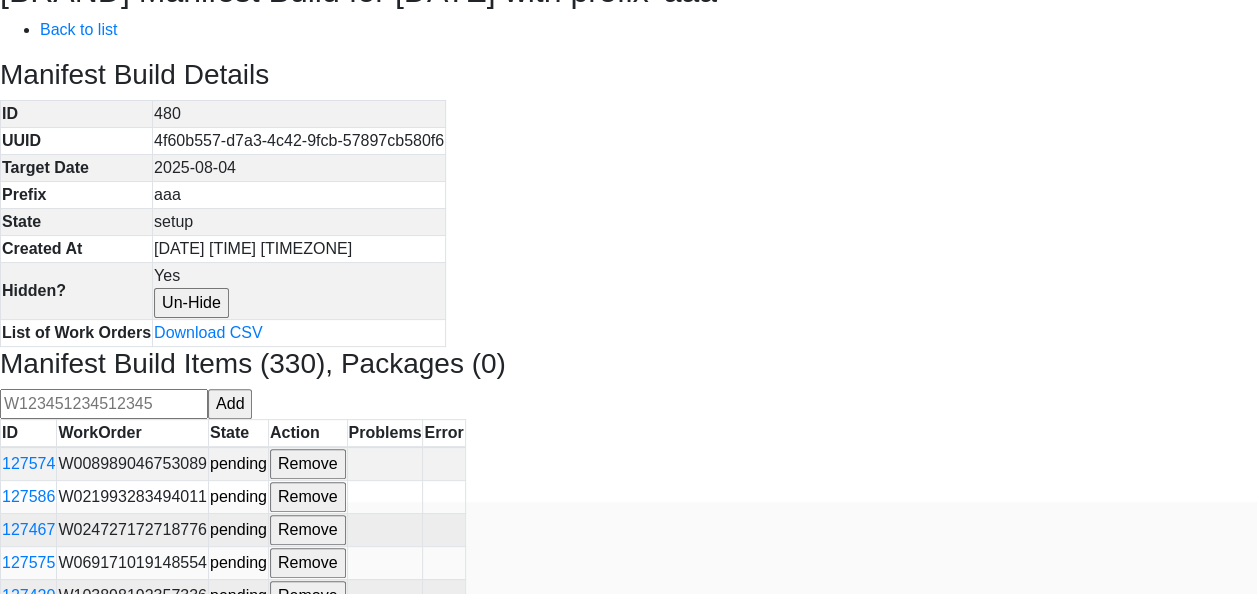 scroll, scrollTop: 200, scrollLeft: 0, axis: vertical 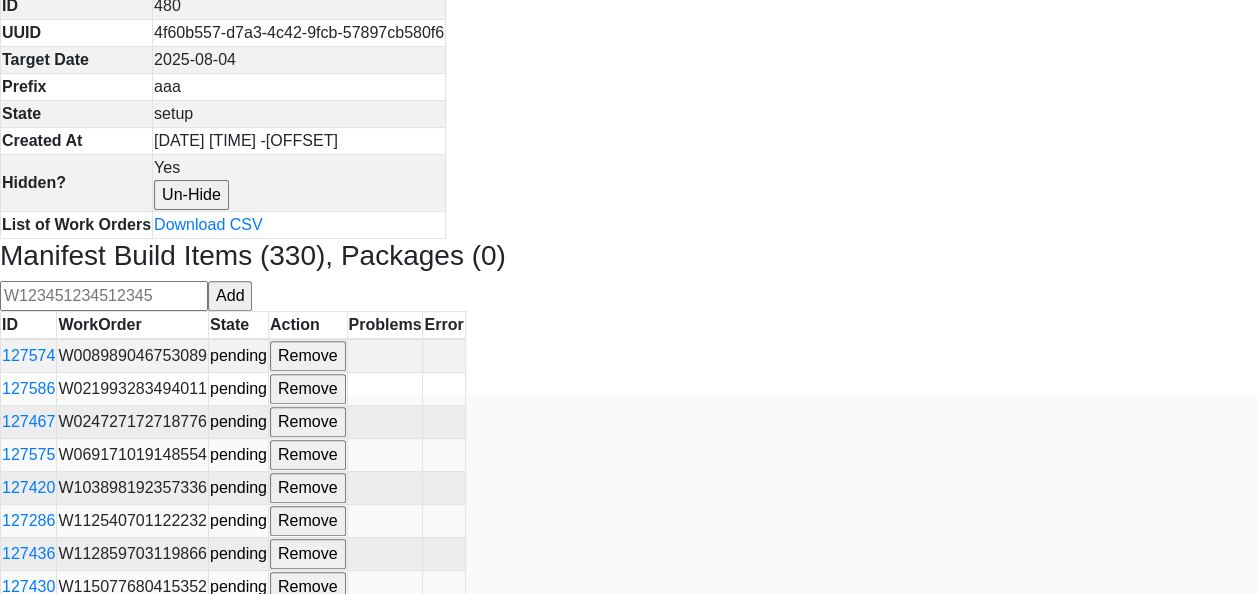 click on "Add" at bounding box center [628, 296] 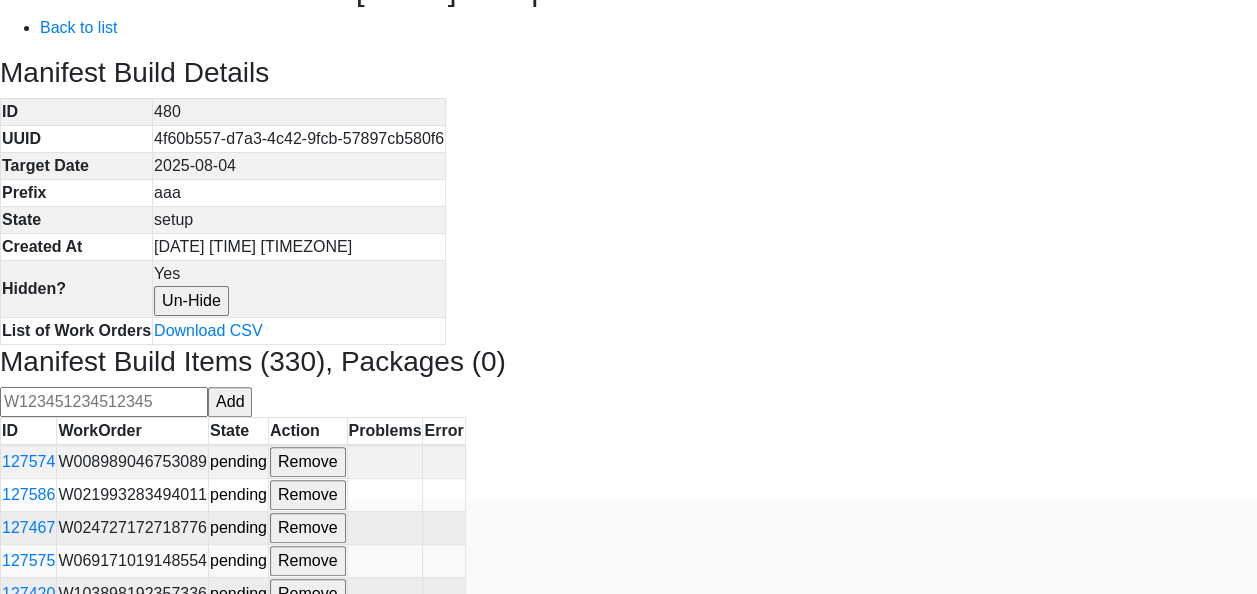scroll, scrollTop: 0, scrollLeft: 0, axis: both 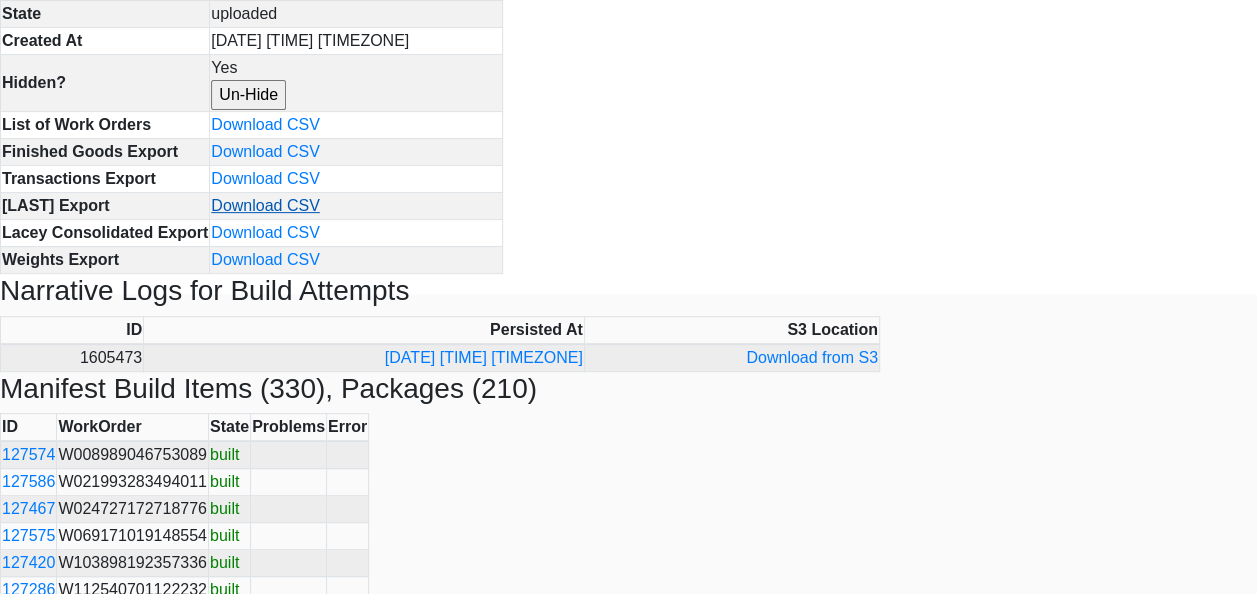 click on "Download CSV" at bounding box center (265, 205) 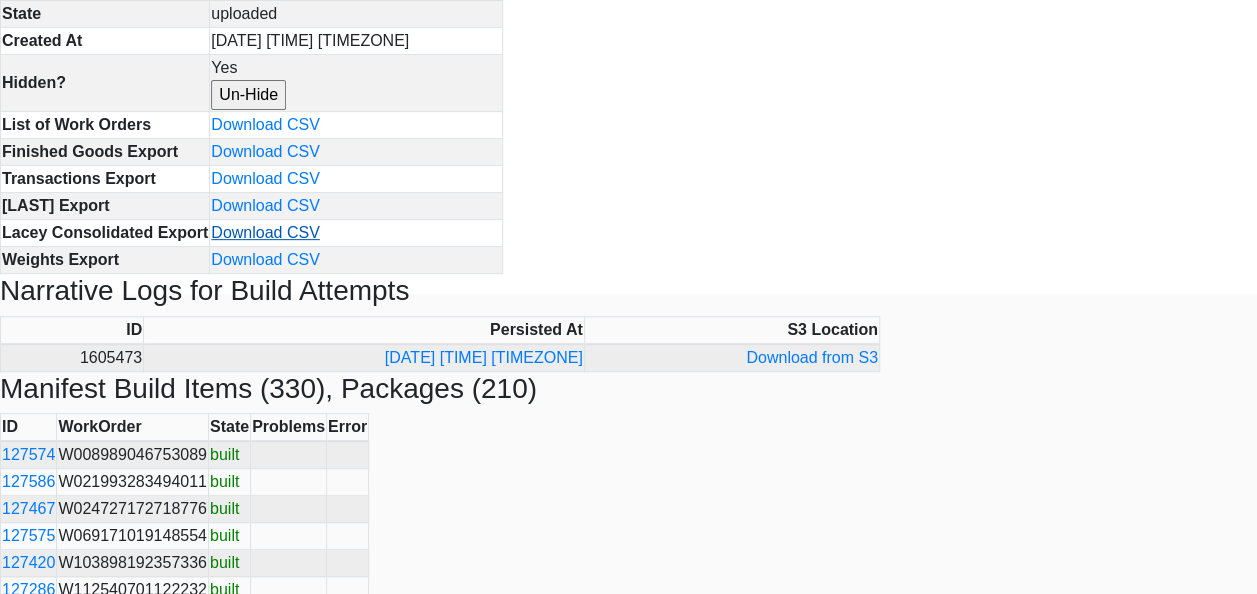 click on "Download CSV" at bounding box center [265, 232] 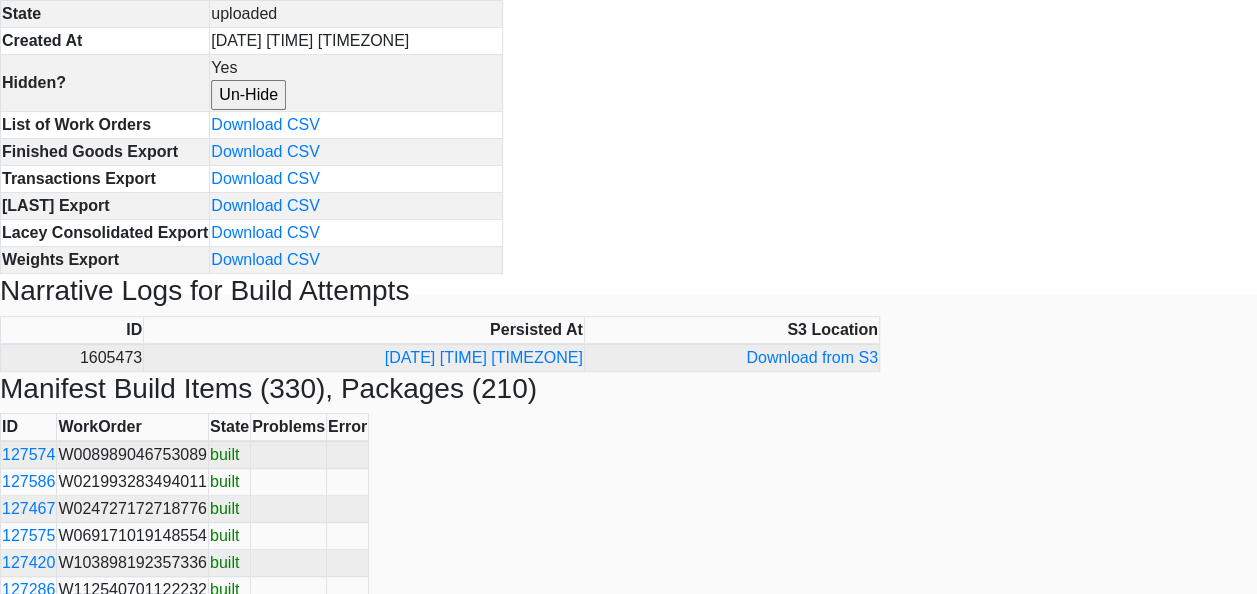 drag, startPoint x: 250, startPoint y: 254, endPoint x: 310, endPoint y: 285, distance: 67.53518 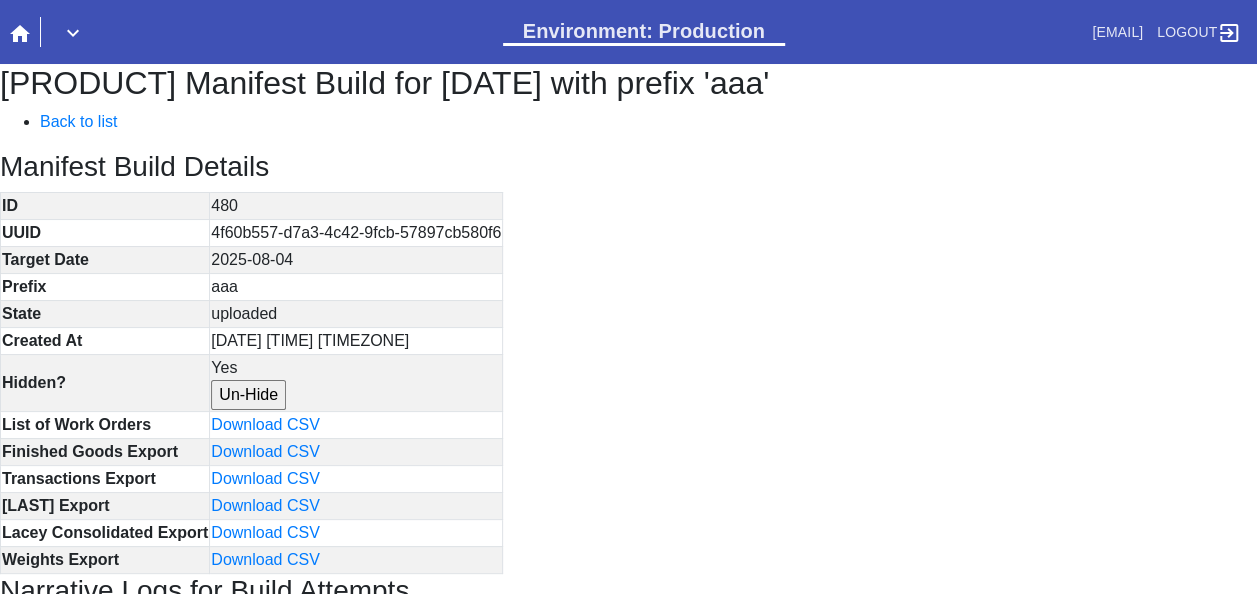 scroll, scrollTop: 200, scrollLeft: 0, axis: vertical 